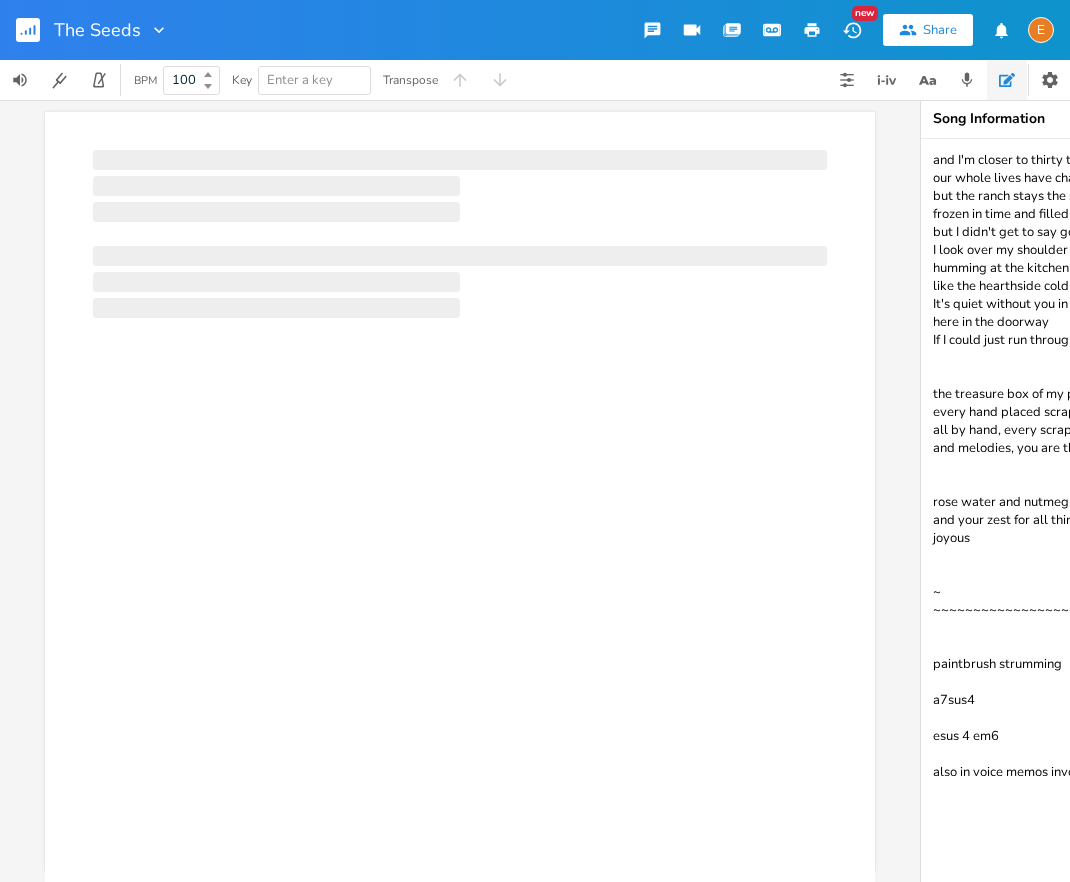 scroll, scrollTop: 0, scrollLeft: 0, axis: both 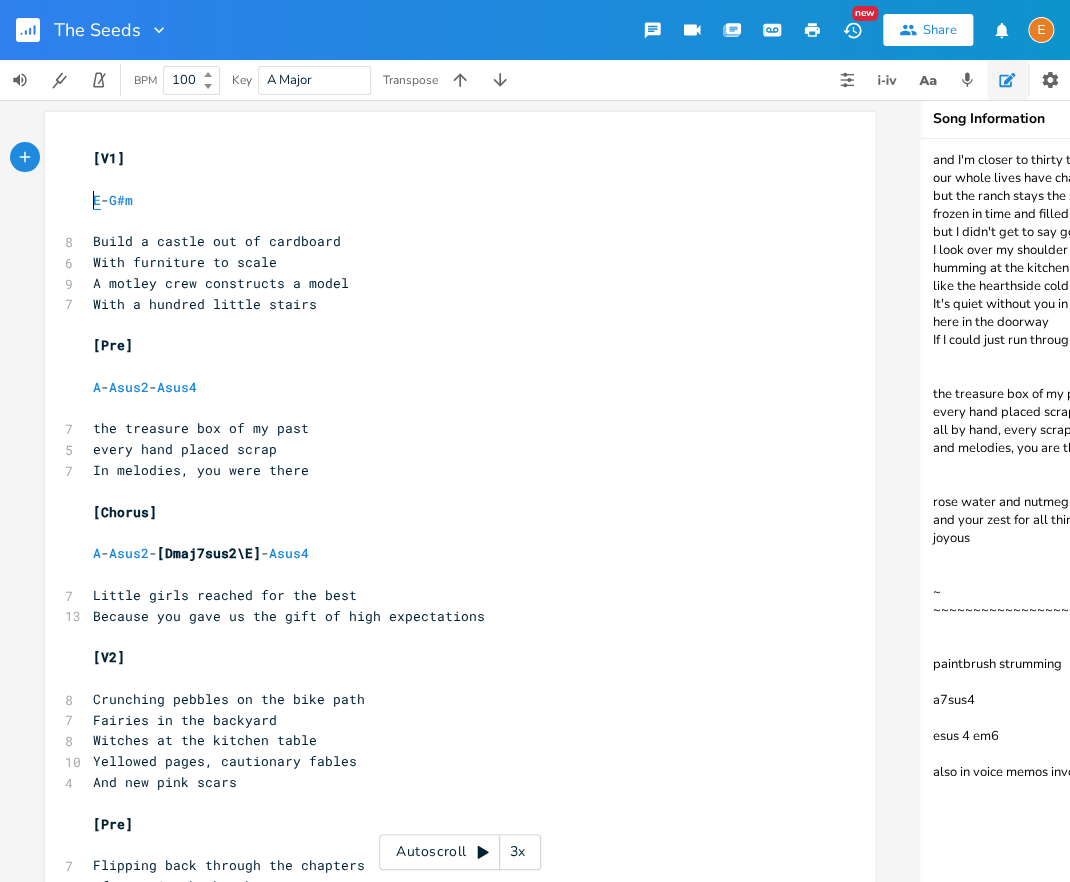 click on "E" at bounding box center (97, 200) 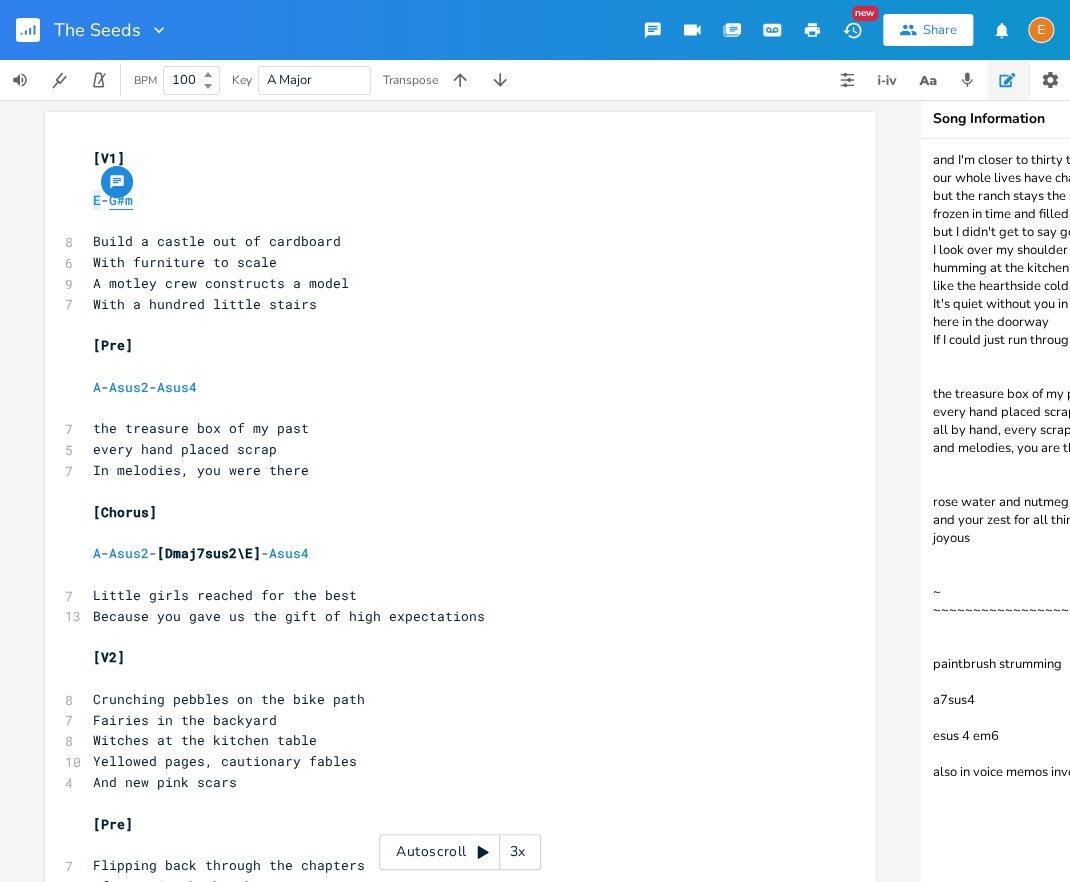 scroll, scrollTop: 0, scrollLeft: 0, axis: both 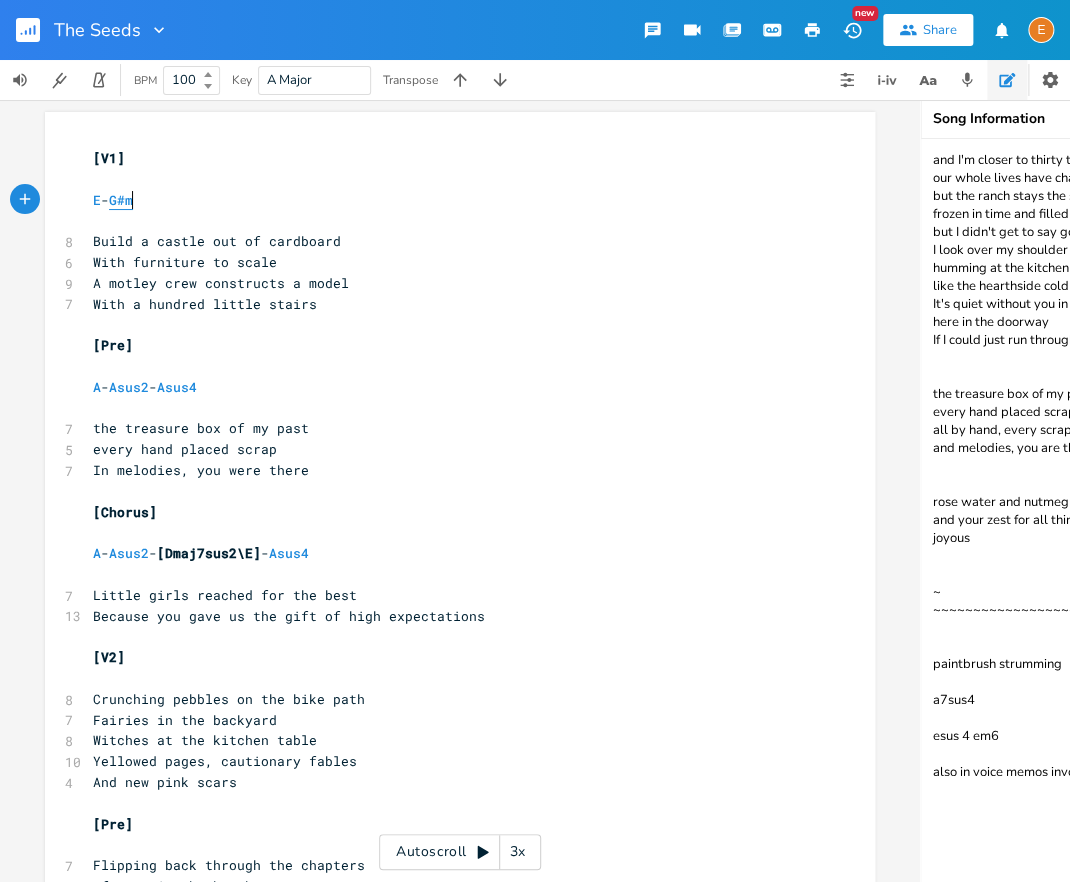 type on "G" 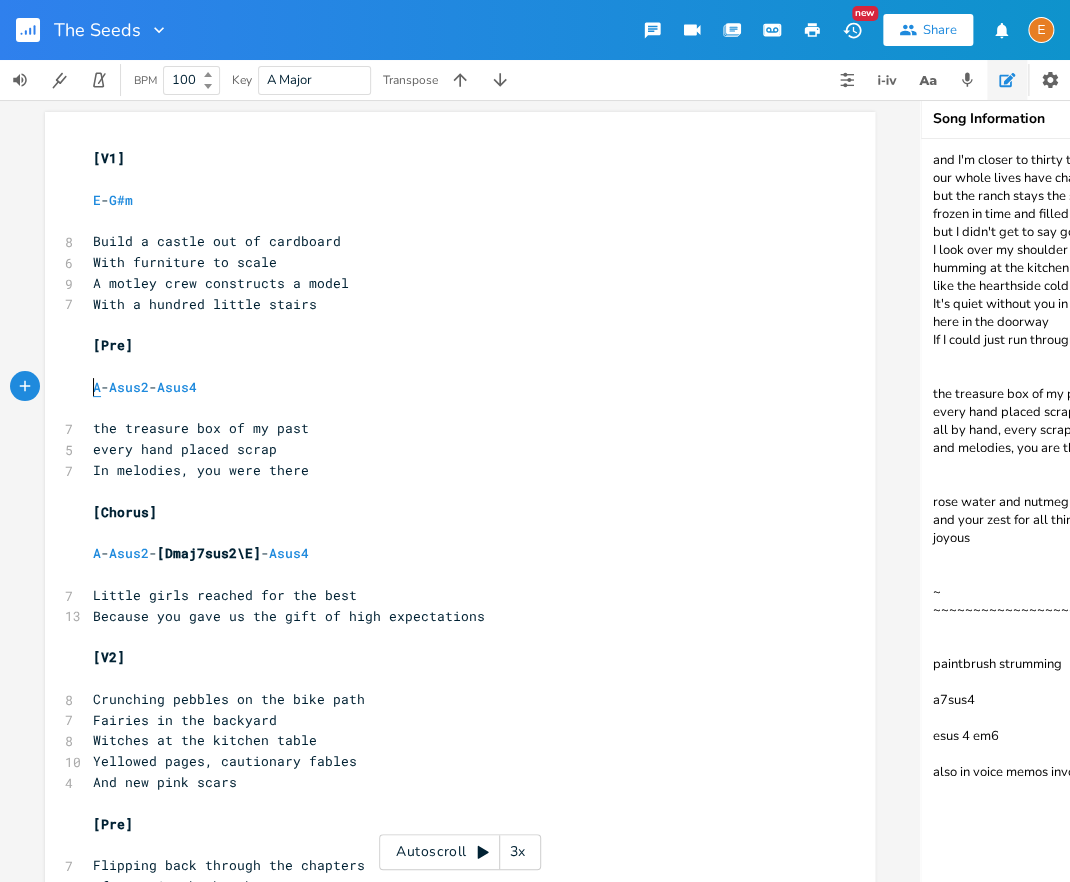 scroll, scrollTop: 0, scrollLeft: 0, axis: both 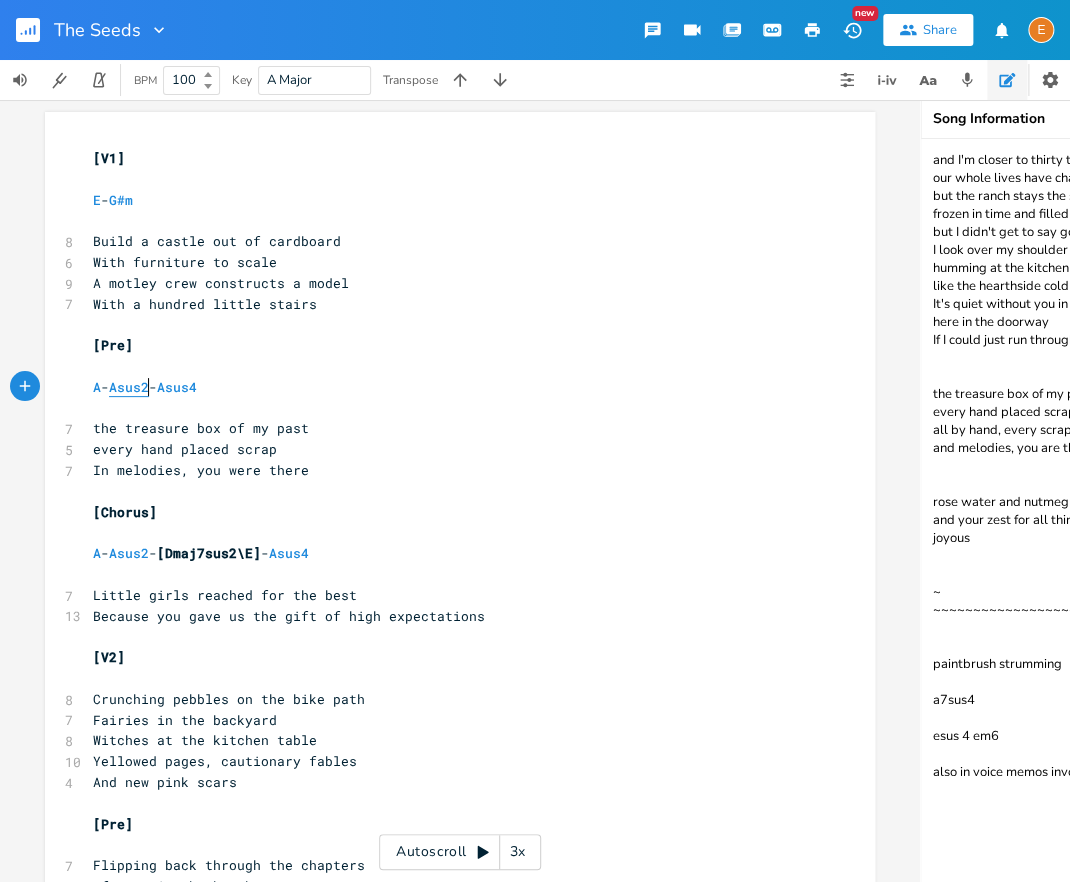 click on "Asus2" at bounding box center (129, 387) 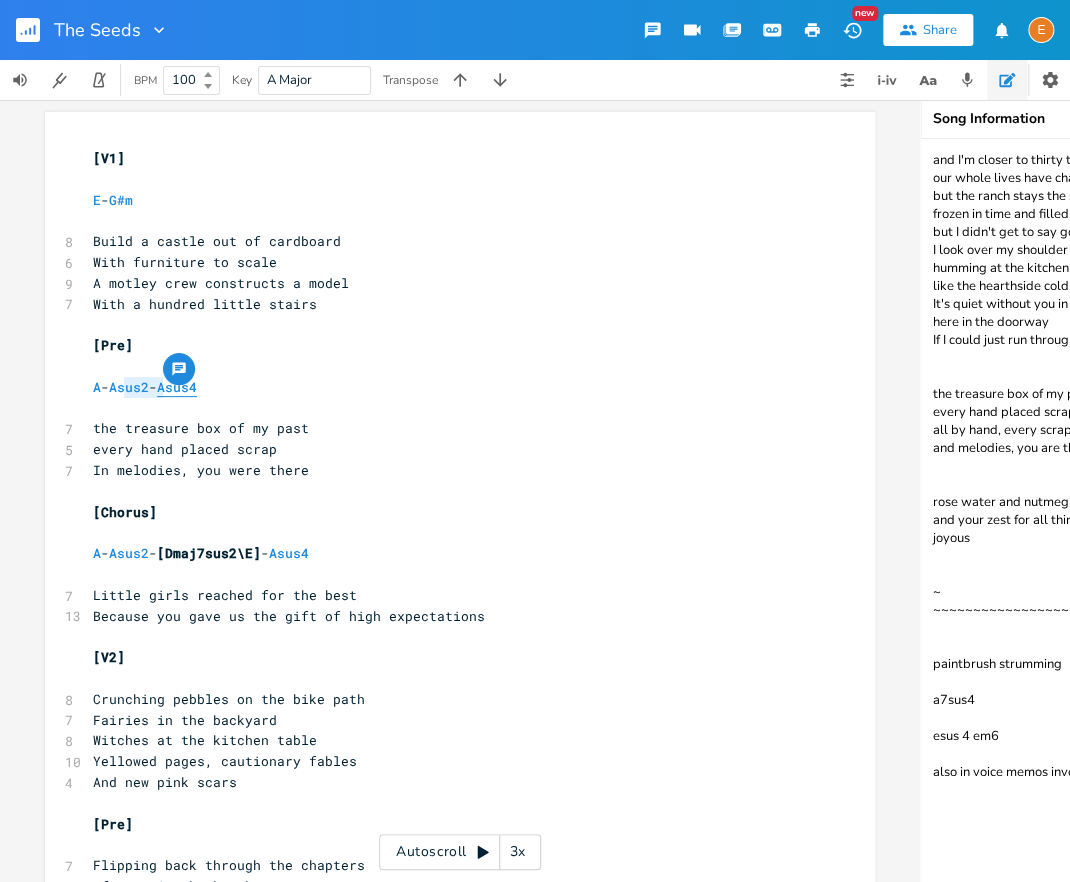 scroll, scrollTop: 0, scrollLeft: 0, axis: both 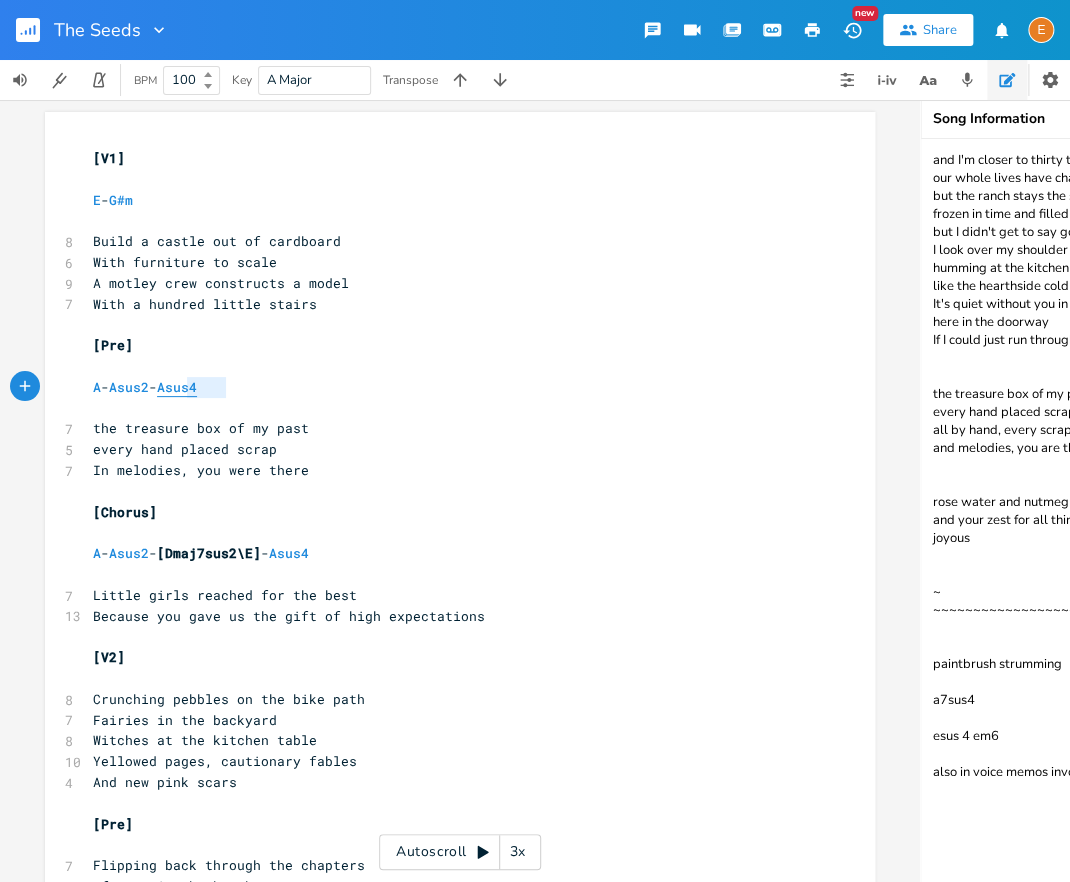 type on "Asus4" 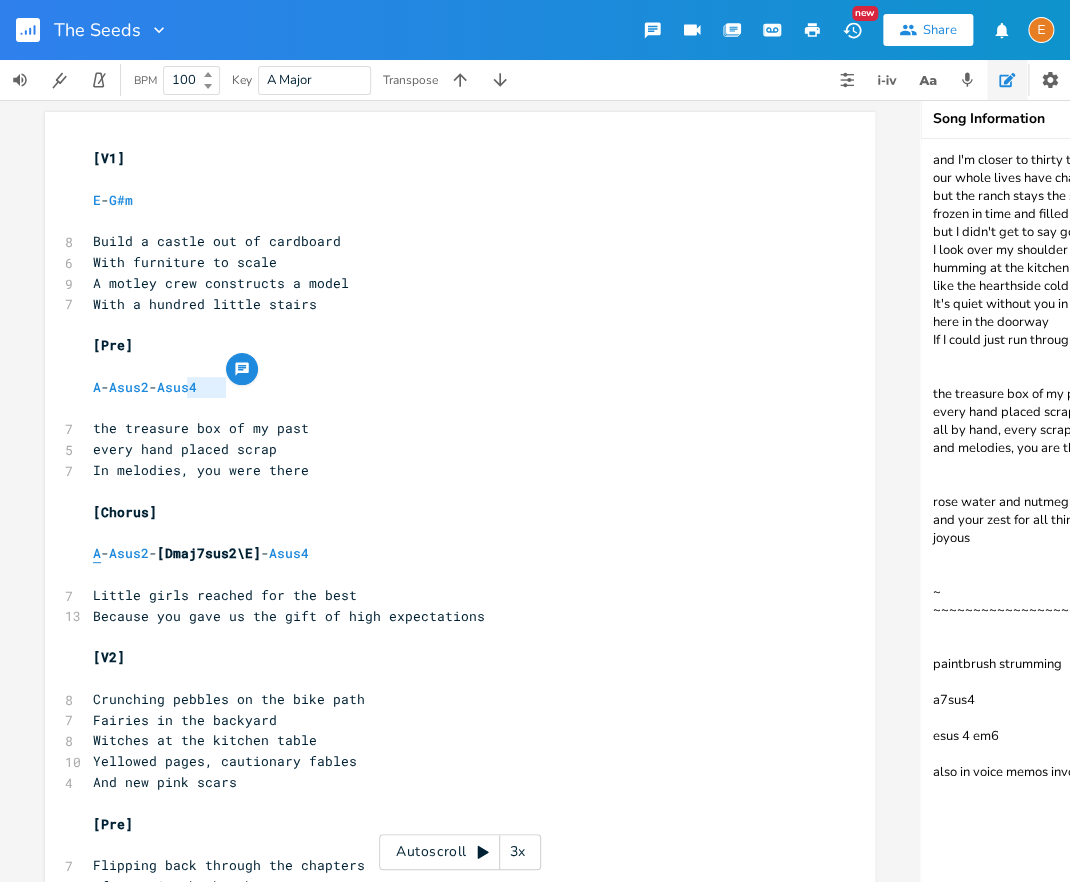 click on "A" at bounding box center (97, 553) 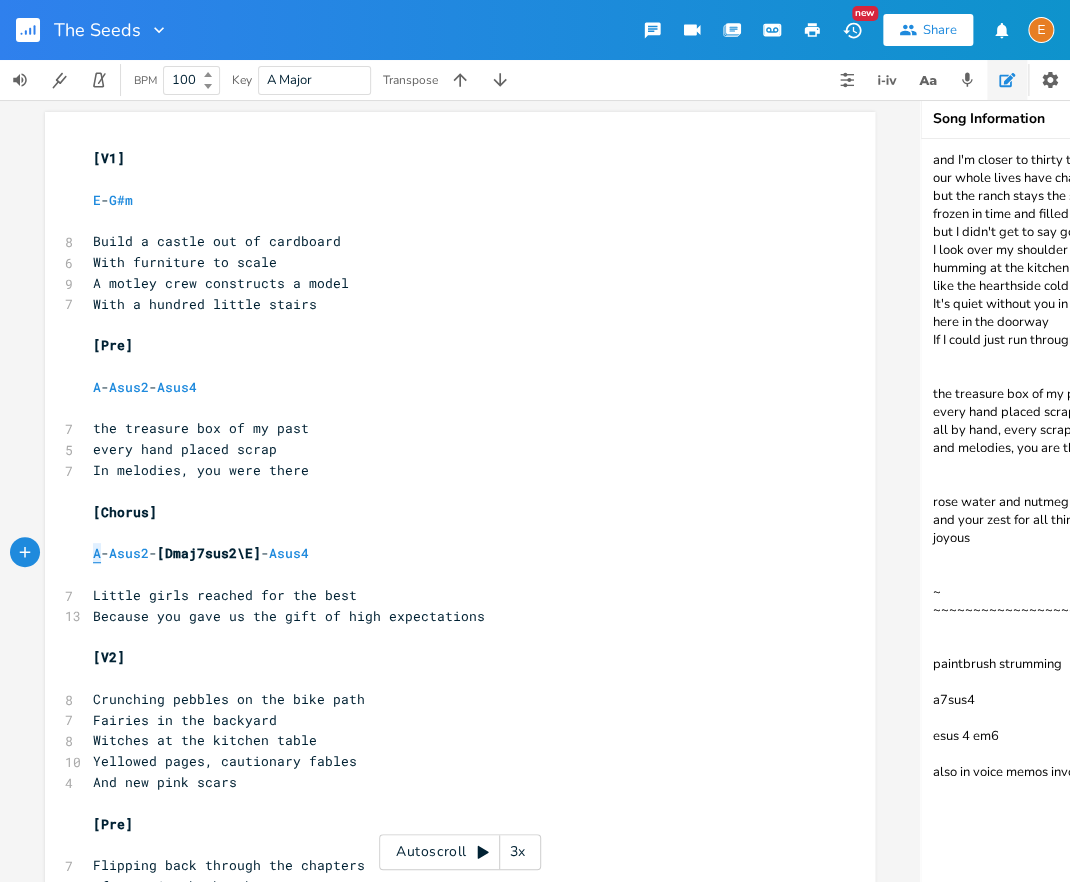 click on "A" at bounding box center [97, 553] 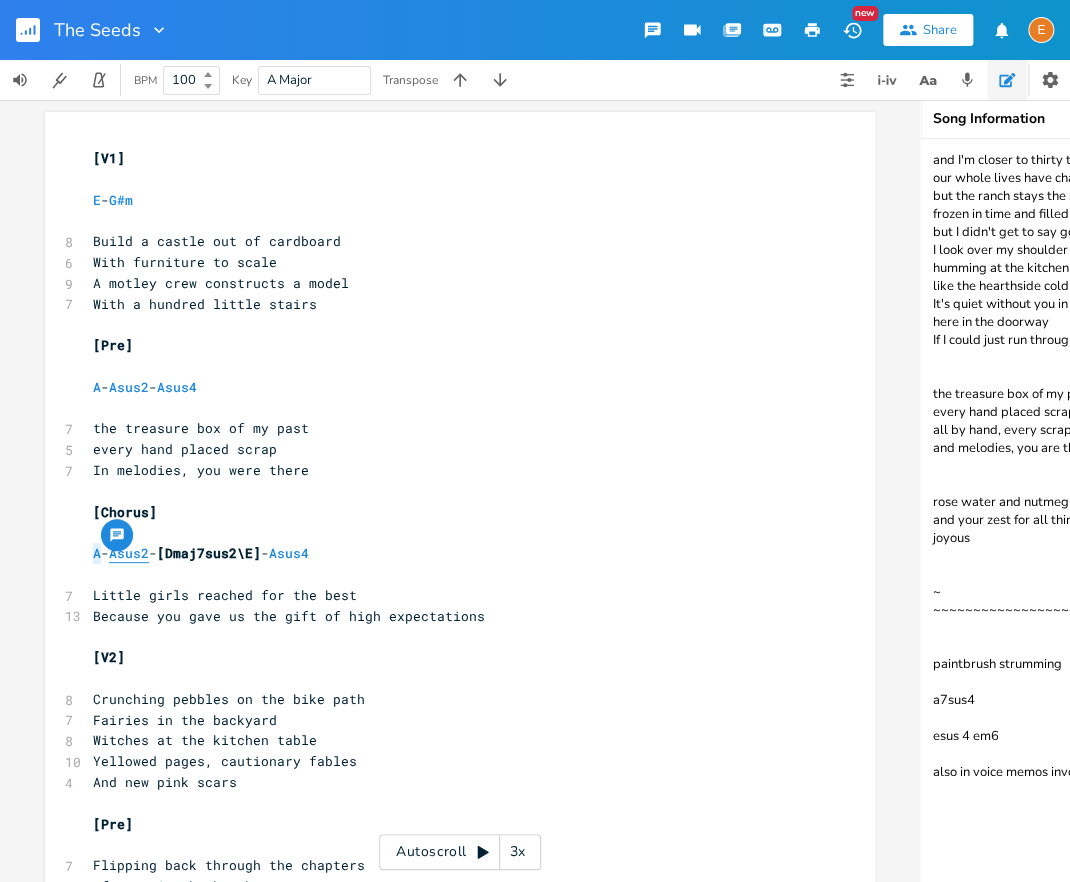 click on "Asus2" at bounding box center (129, 553) 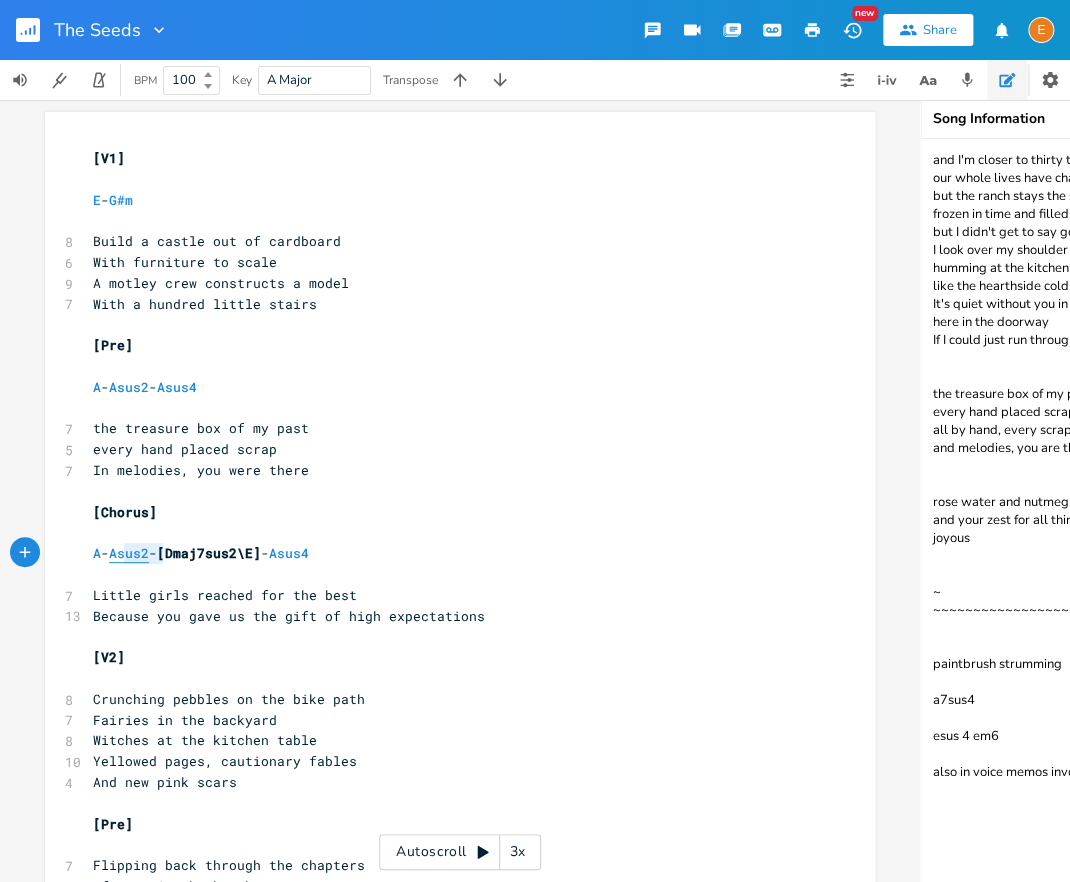 click on "Asus2" at bounding box center [129, 553] 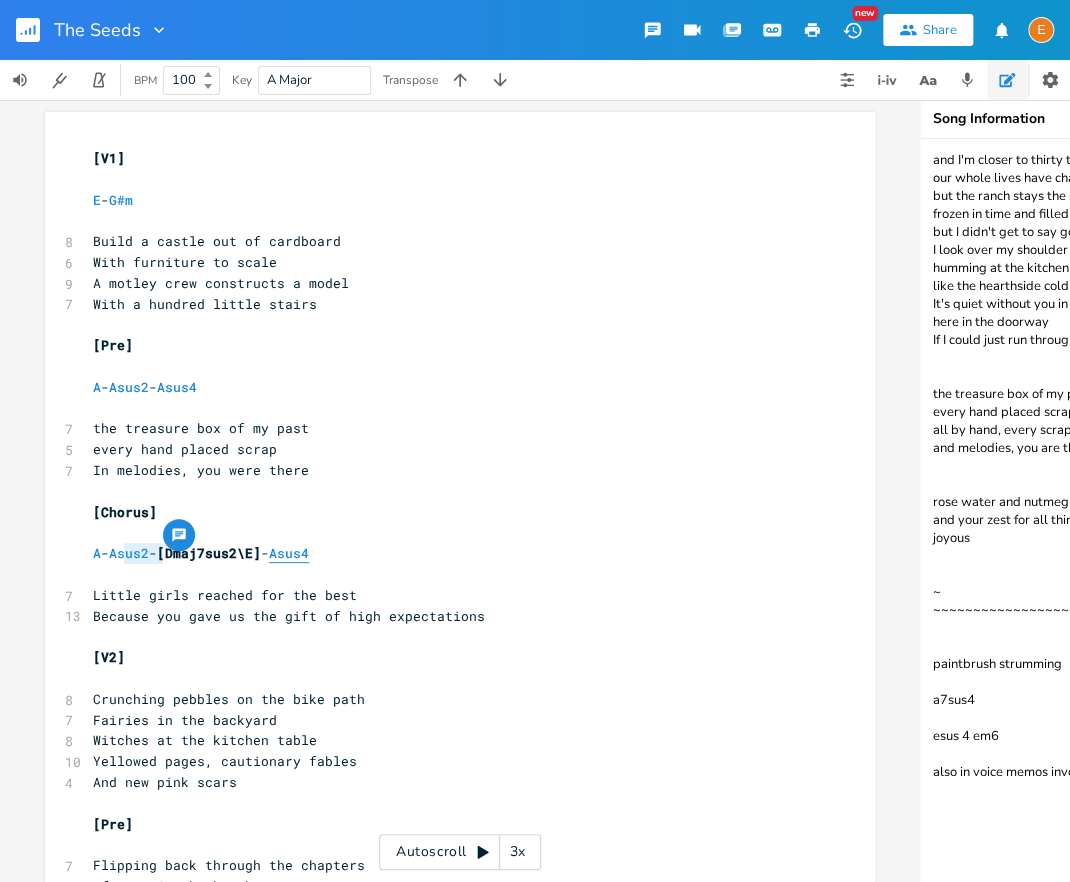 click on "Asus4" at bounding box center [289, 553] 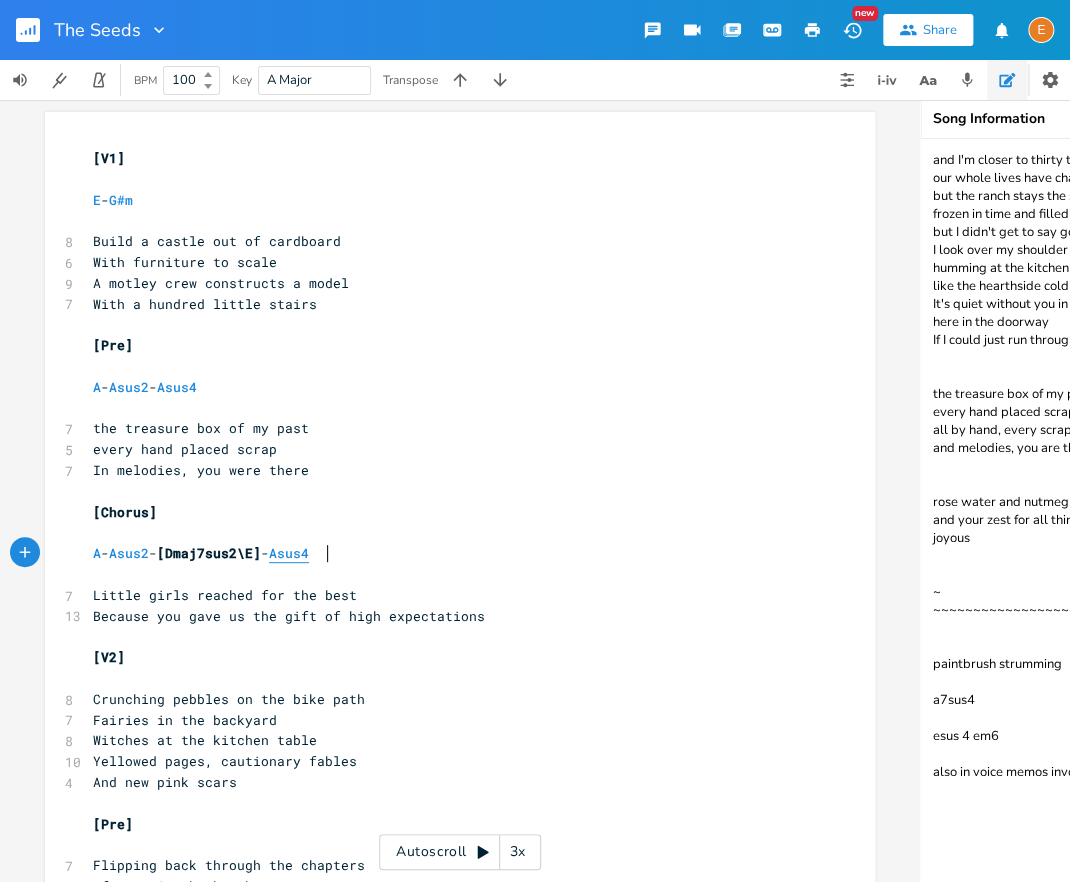 type on "Asus4" 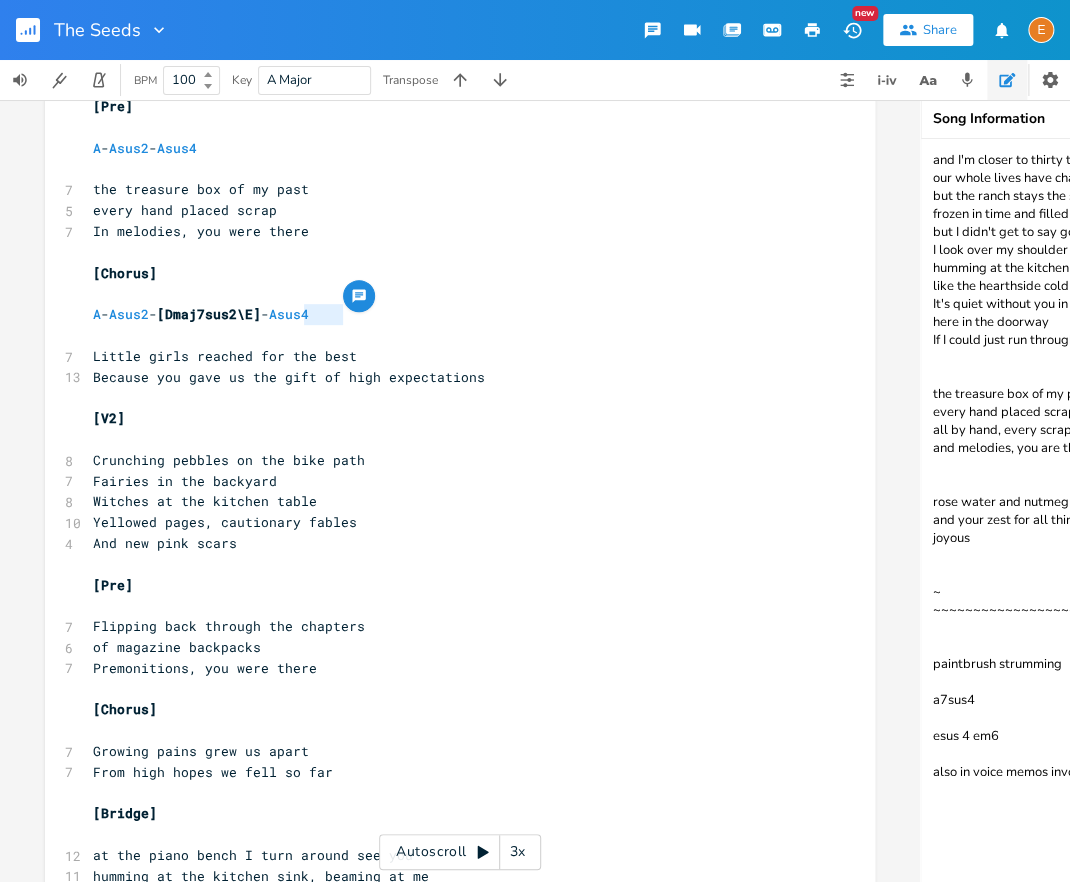 scroll, scrollTop: 0, scrollLeft: 0, axis: both 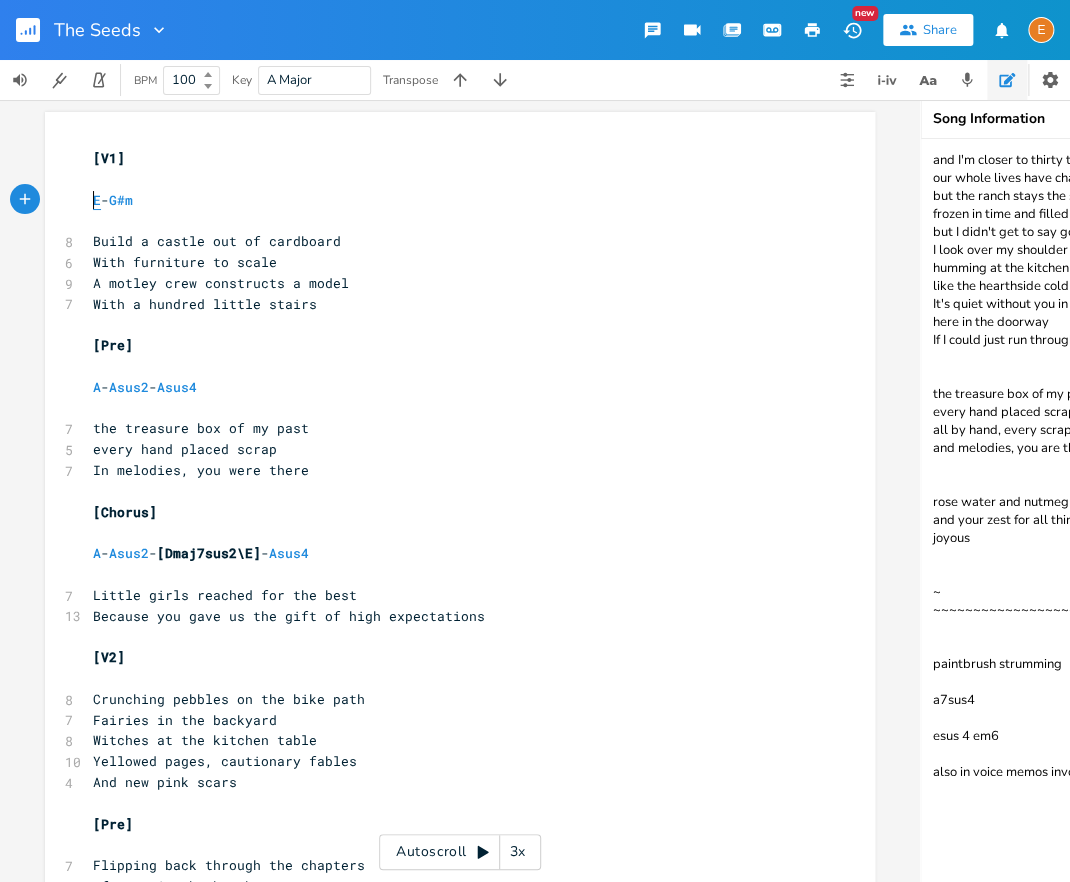 click on "E" at bounding box center [97, 200] 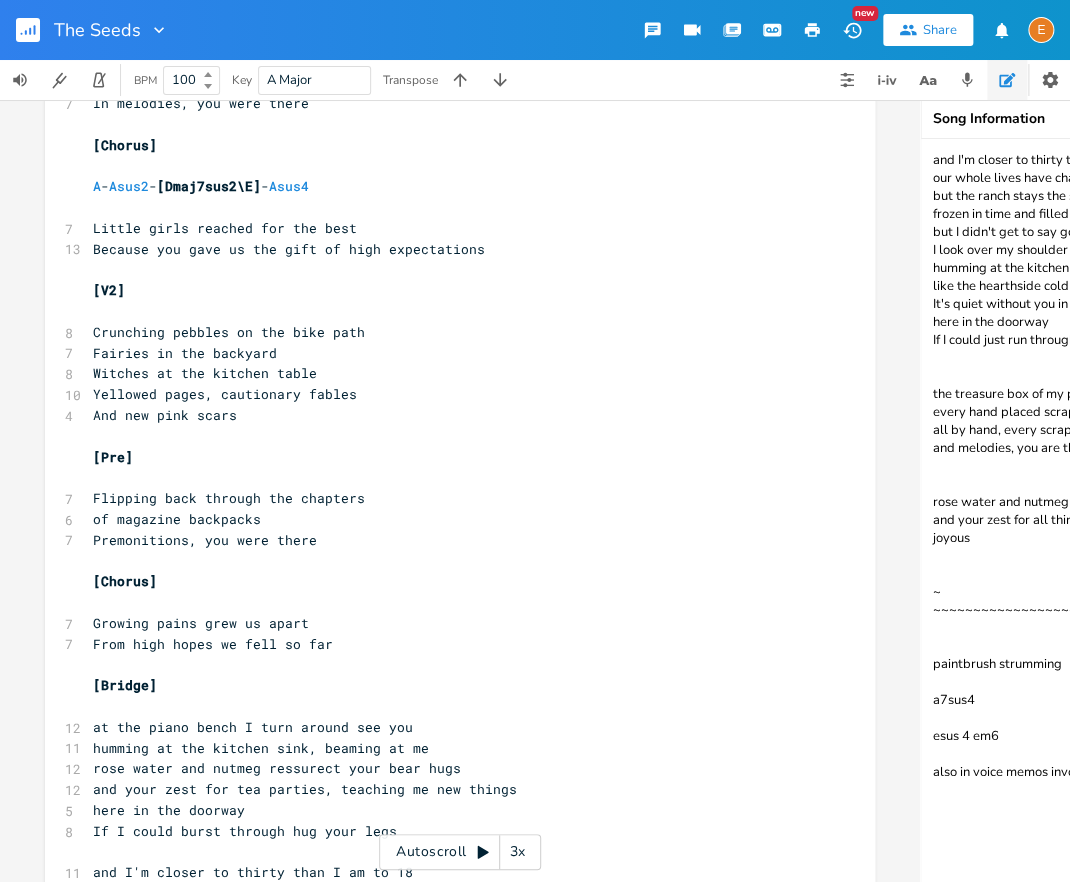scroll, scrollTop: 368, scrollLeft: 0, axis: vertical 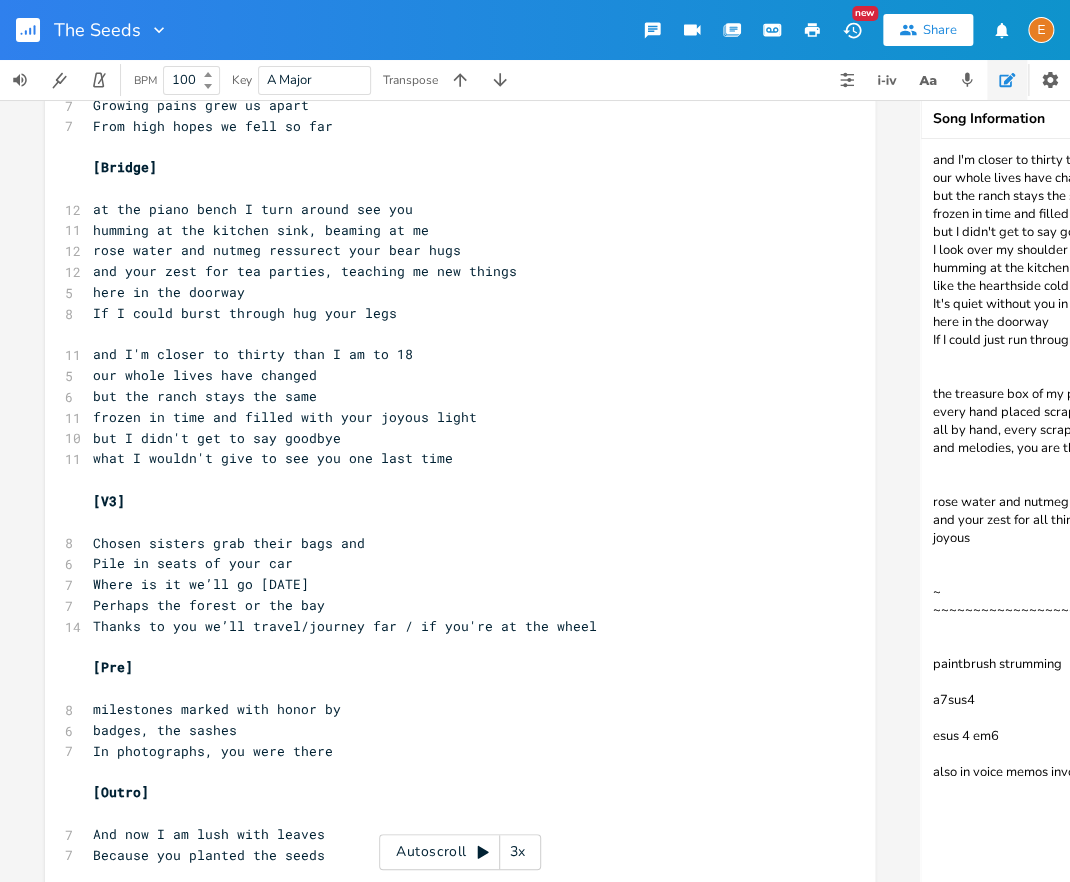 click on "and your zest for tea parties, teaching me new things" at bounding box center (305, 271) 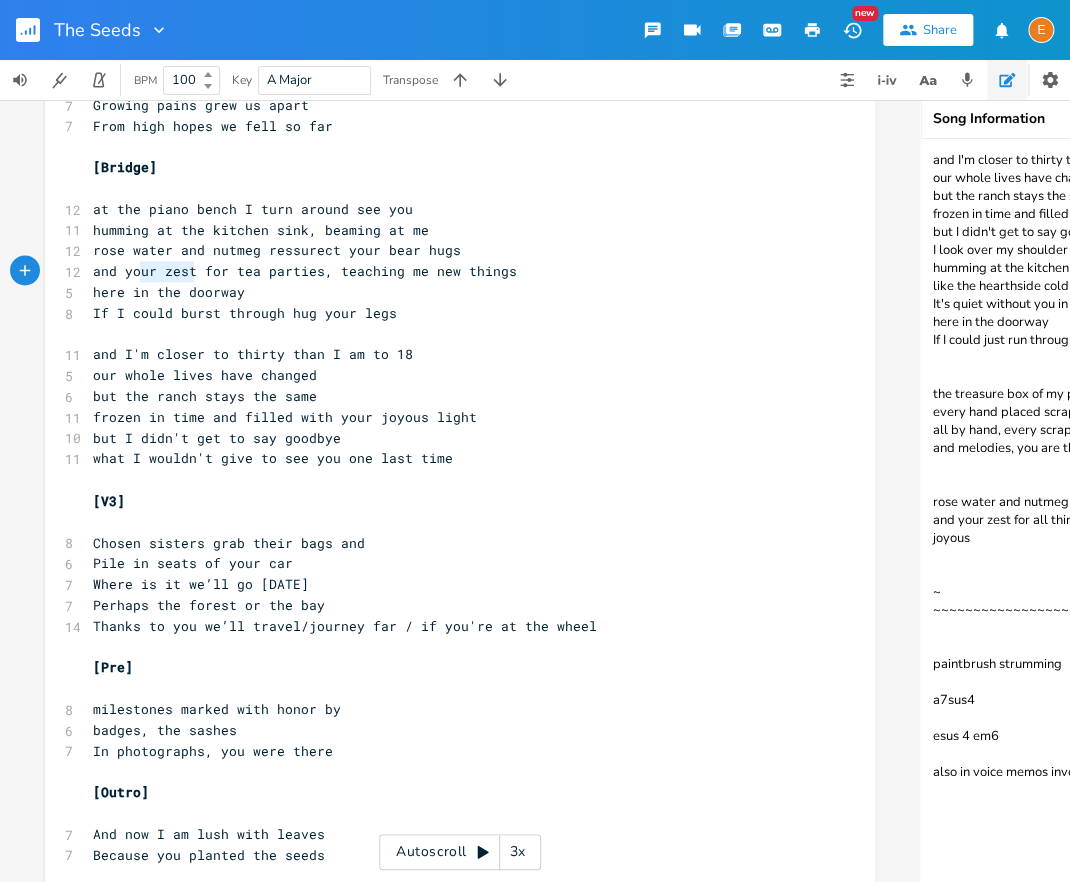 scroll, scrollTop: 0, scrollLeft: 56, axis: horizontal 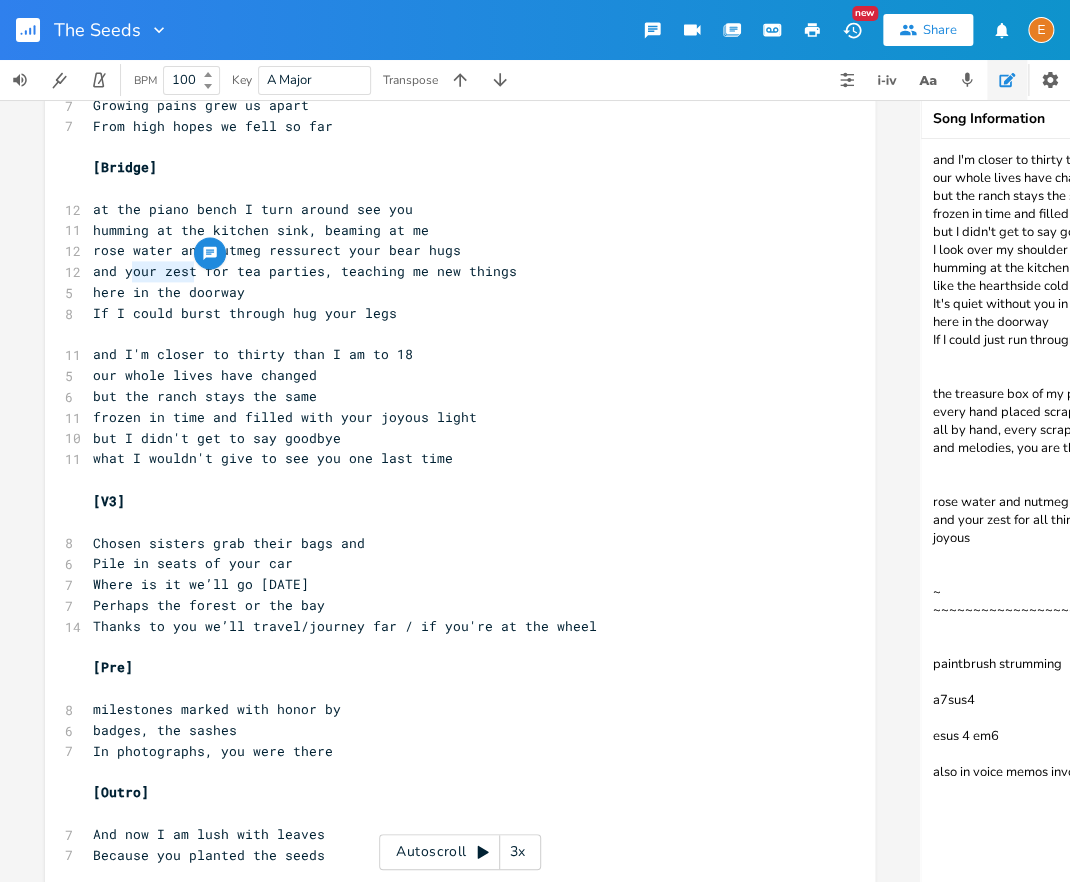 type on "your zest" 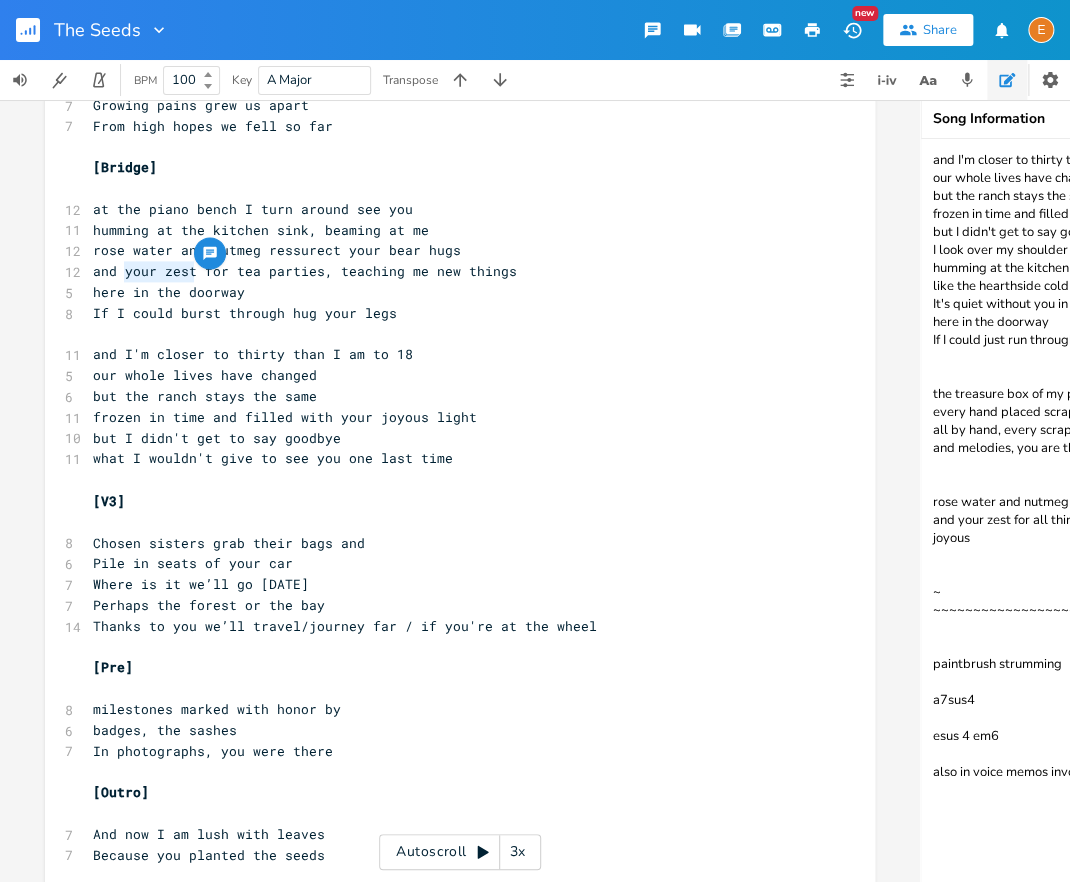 scroll, scrollTop: 0, scrollLeft: 64, axis: horizontal 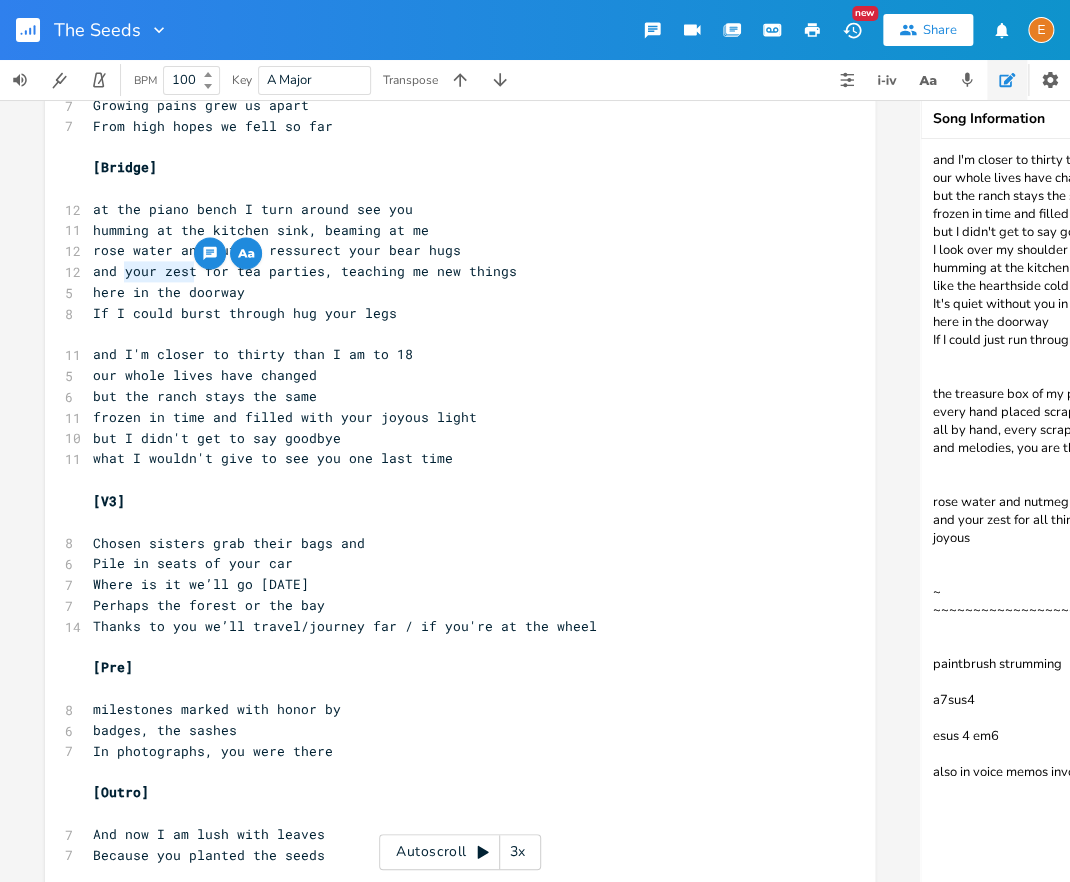 drag, startPoint x: 194, startPoint y: 271, endPoint x: 127, endPoint y: 277, distance: 67.26812 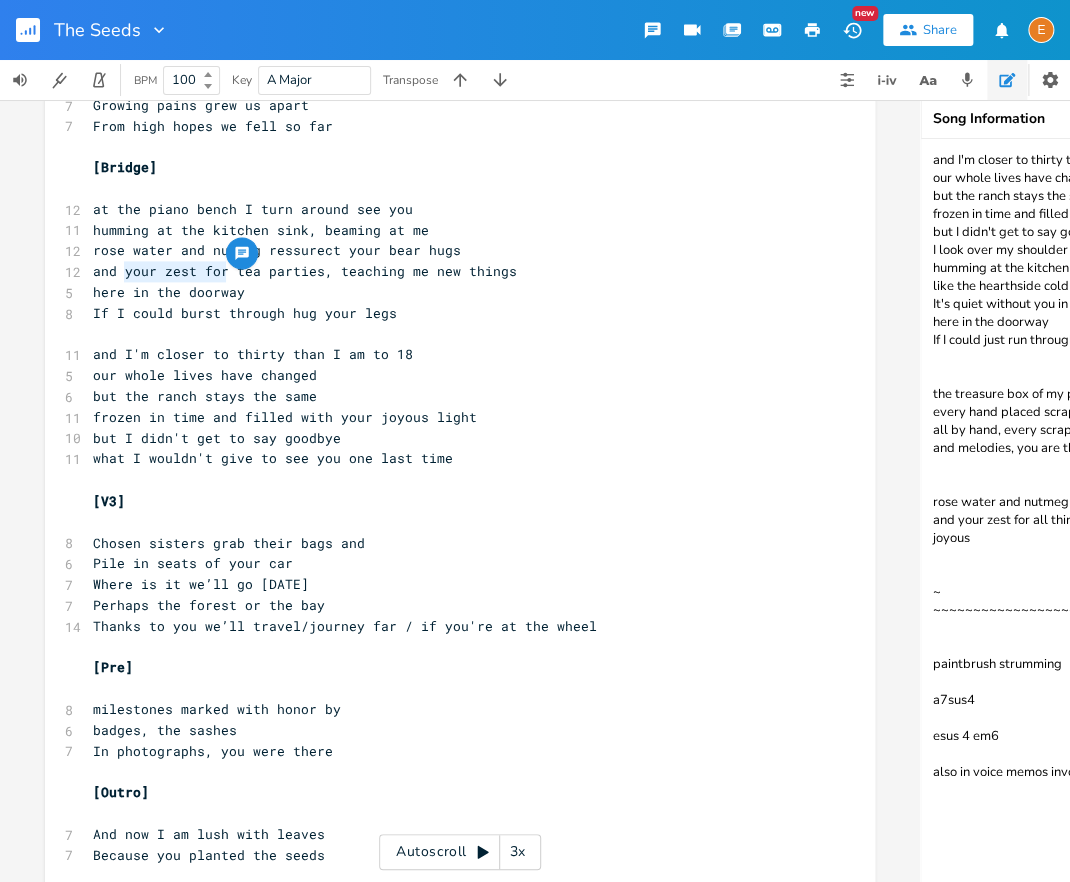 drag, startPoint x: 227, startPoint y: 270, endPoint x: 127, endPoint y: 277, distance: 100.2447 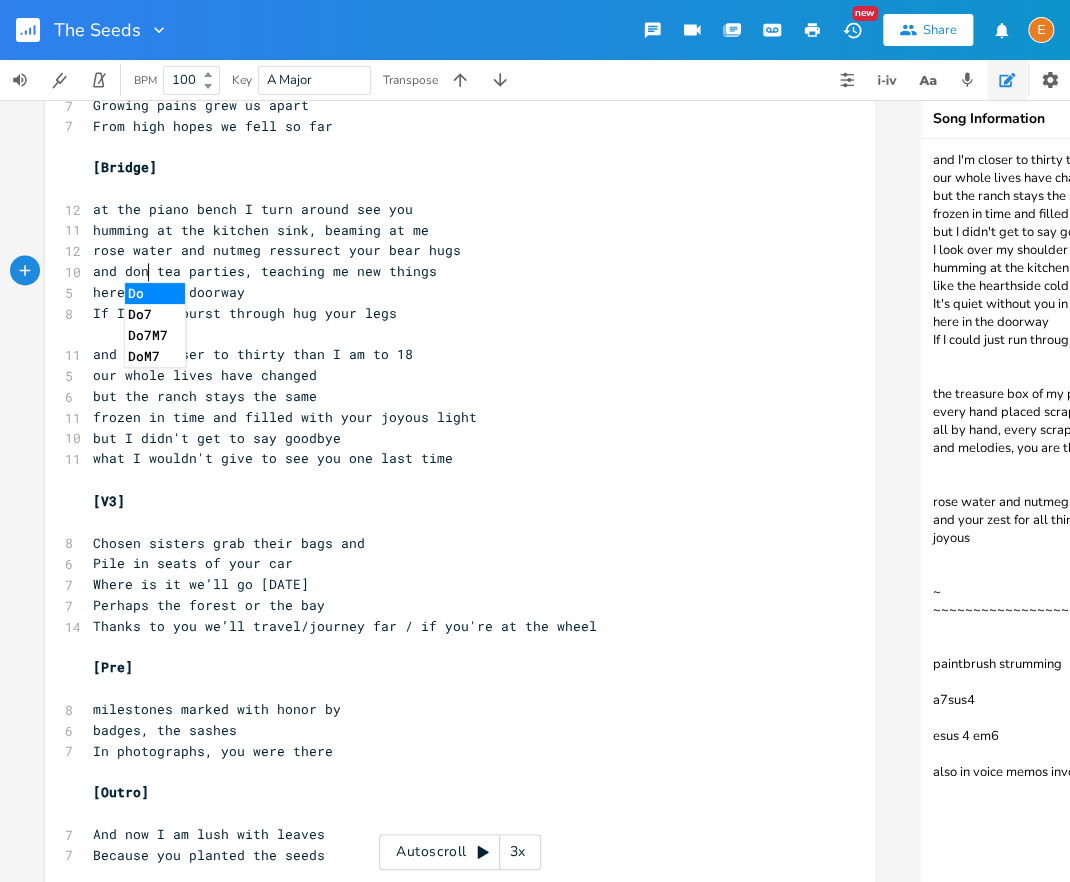 type on "donut" 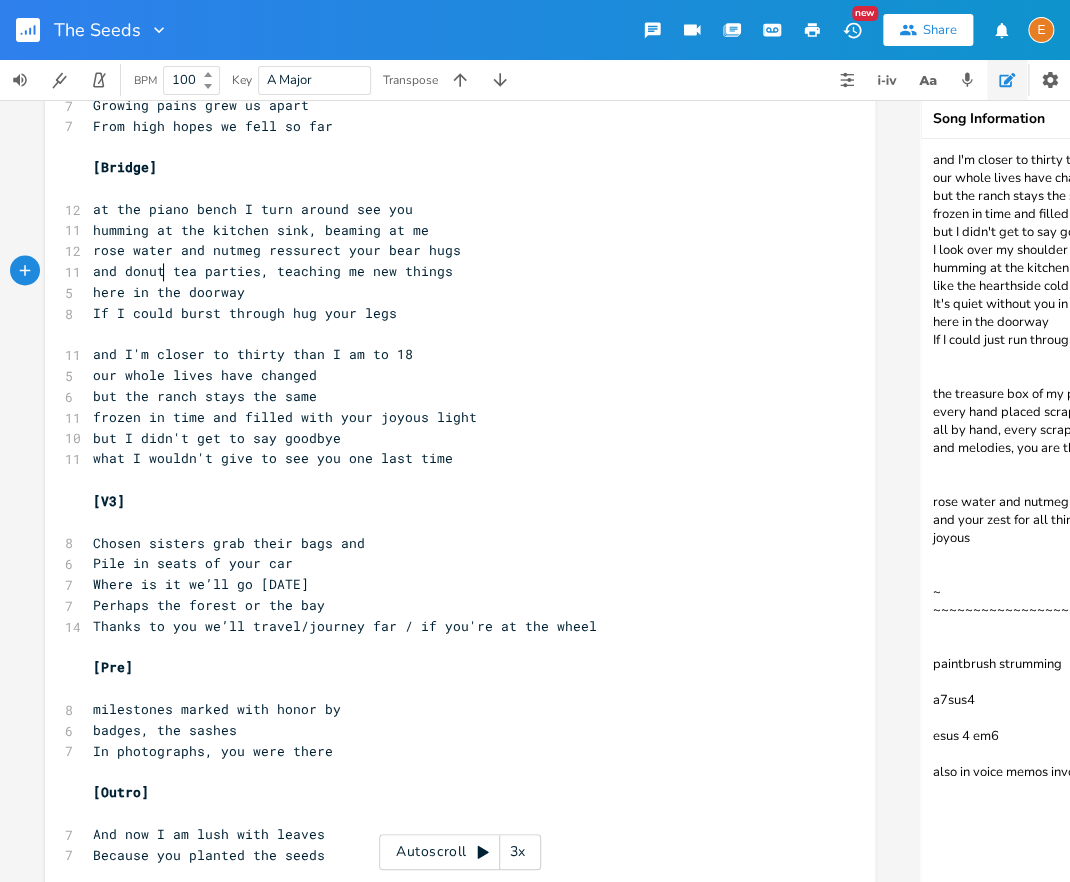 scroll, scrollTop: 0, scrollLeft: 41, axis: horizontal 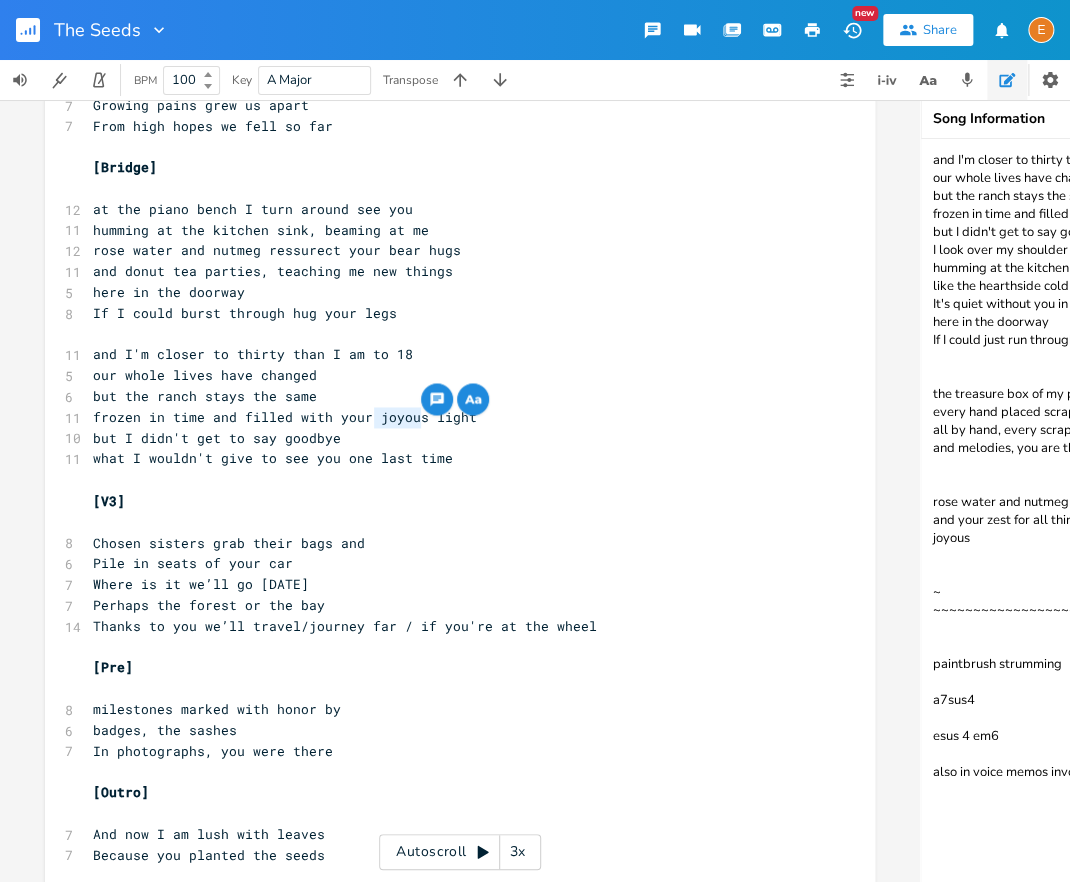 type on "joyous" 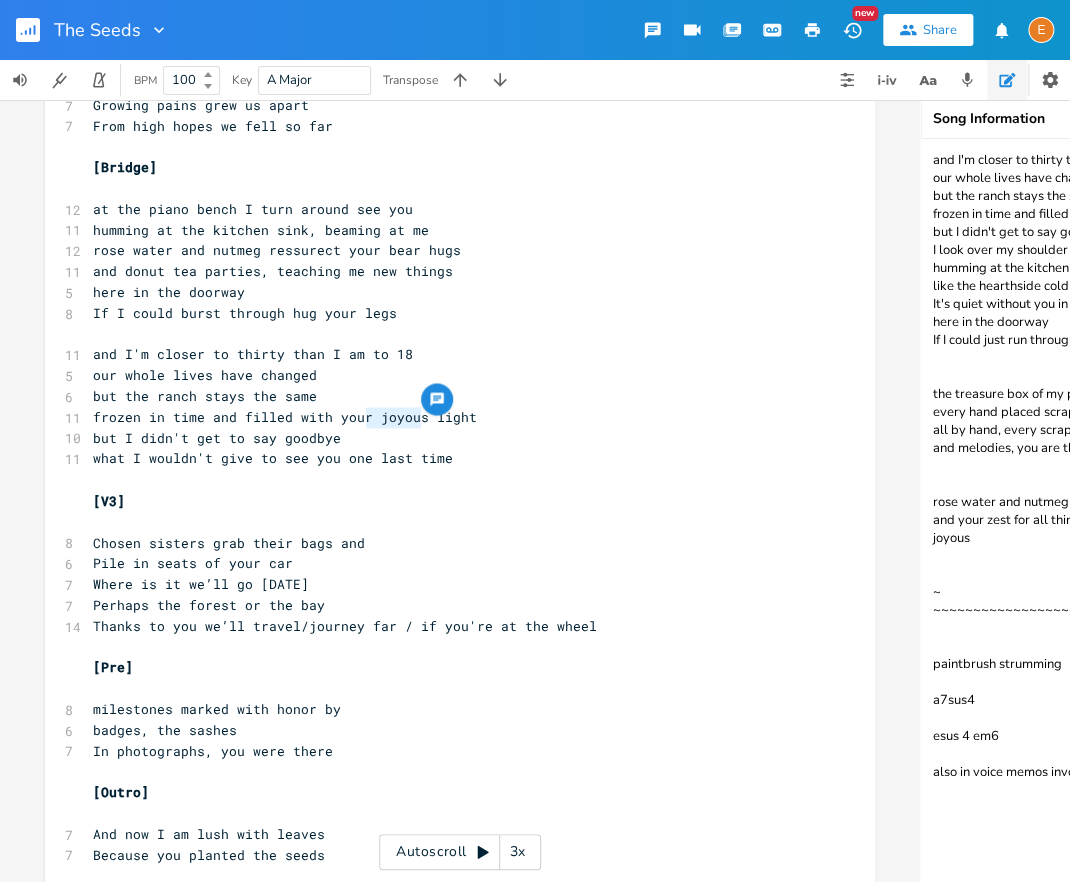 drag, startPoint x: 419, startPoint y: 420, endPoint x: 473, endPoint y: 428, distance: 54.589375 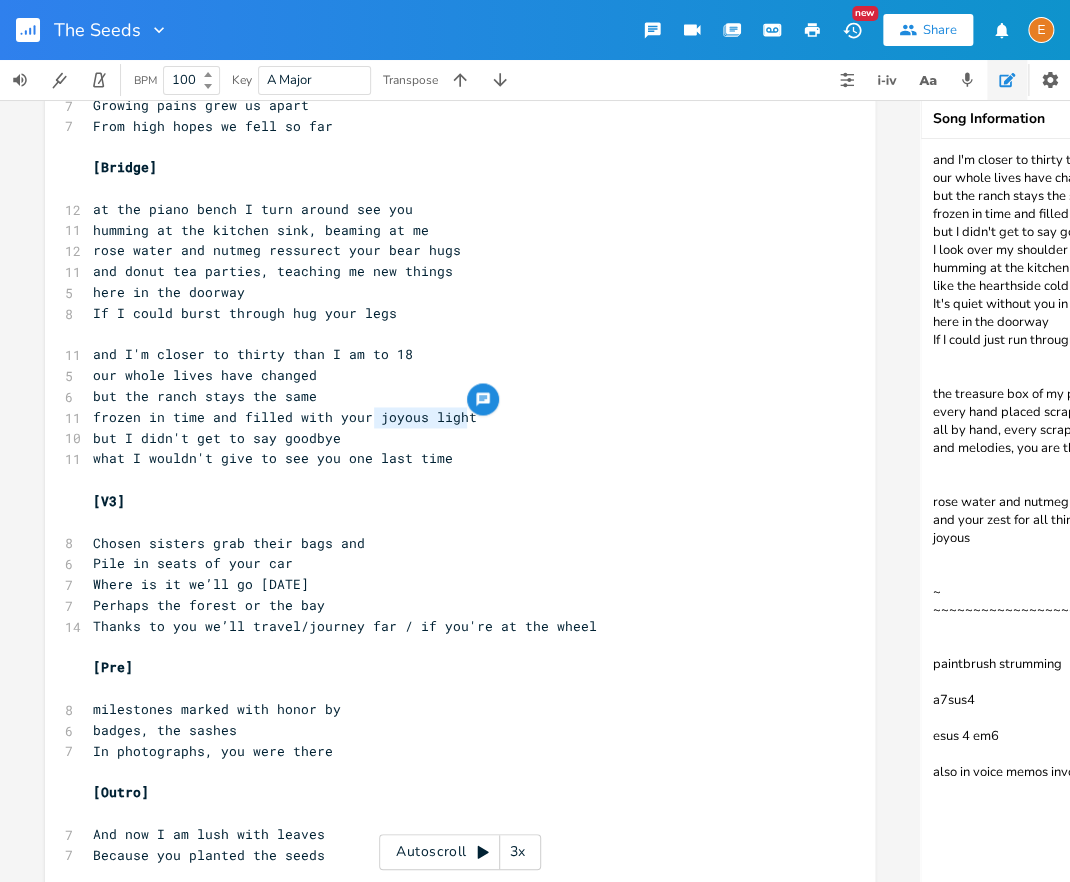 drag, startPoint x: 484, startPoint y: 420, endPoint x: 370, endPoint y: 420, distance: 114 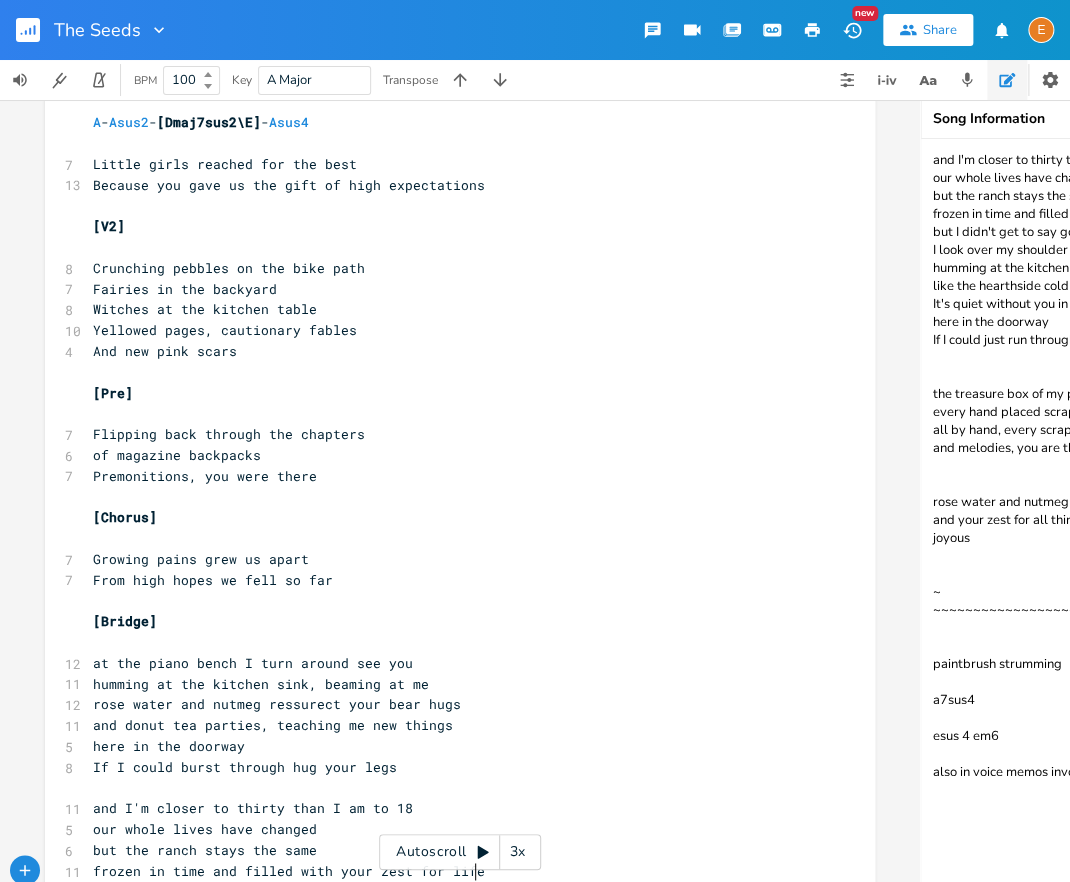 scroll, scrollTop: 0, scrollLeft: 0, axis: both 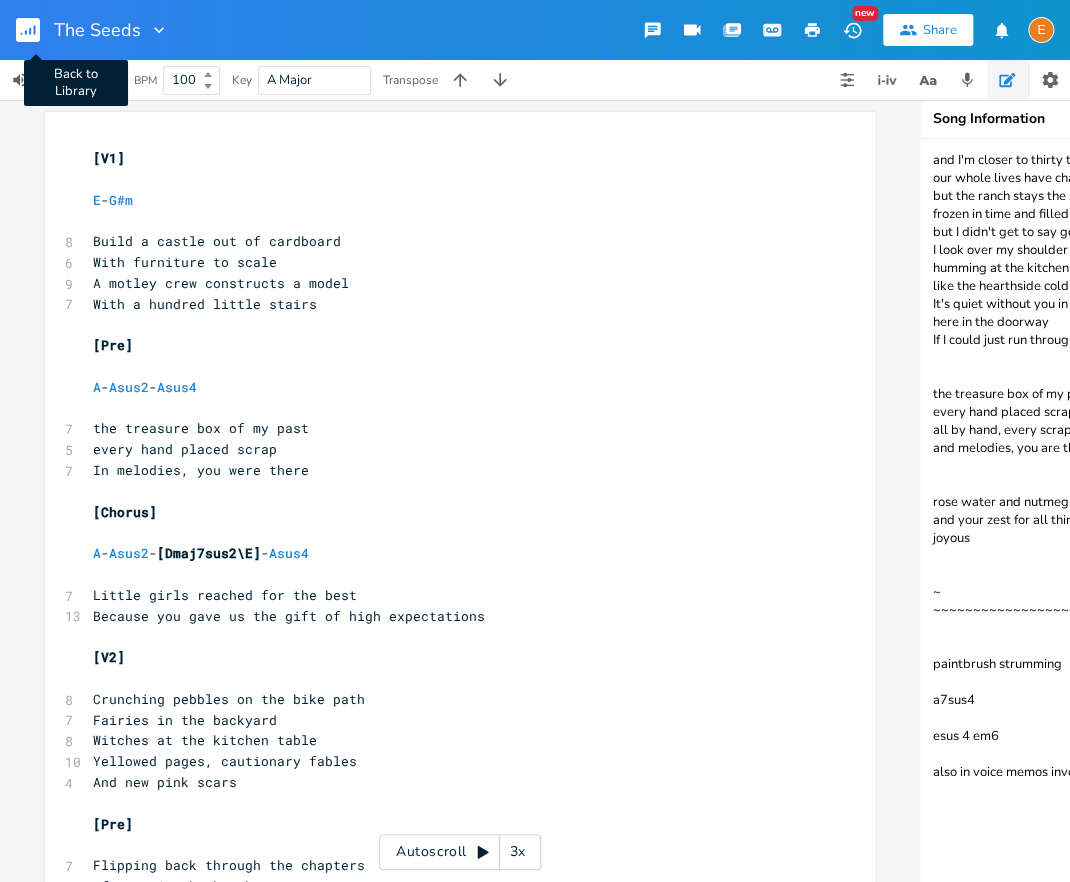 type on "zest for life" 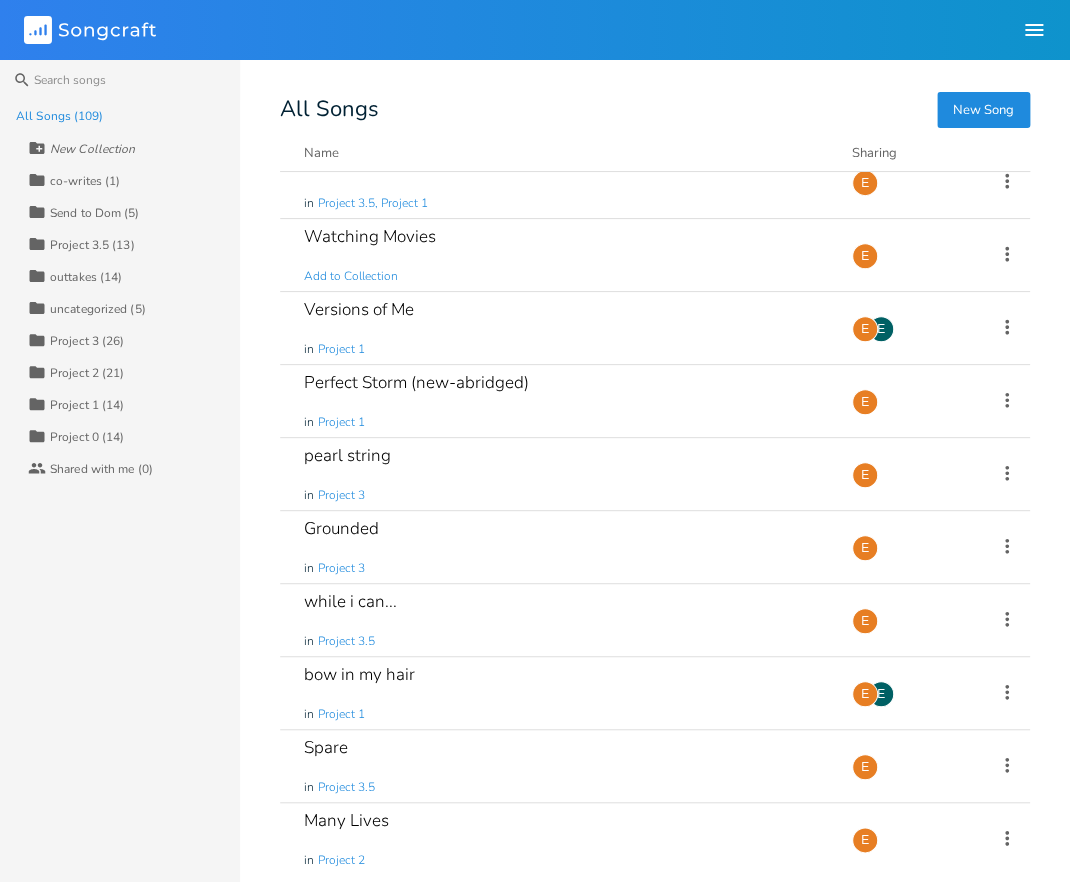 scroll, scrollTop: 0, scrollLeft: 0, axis: both 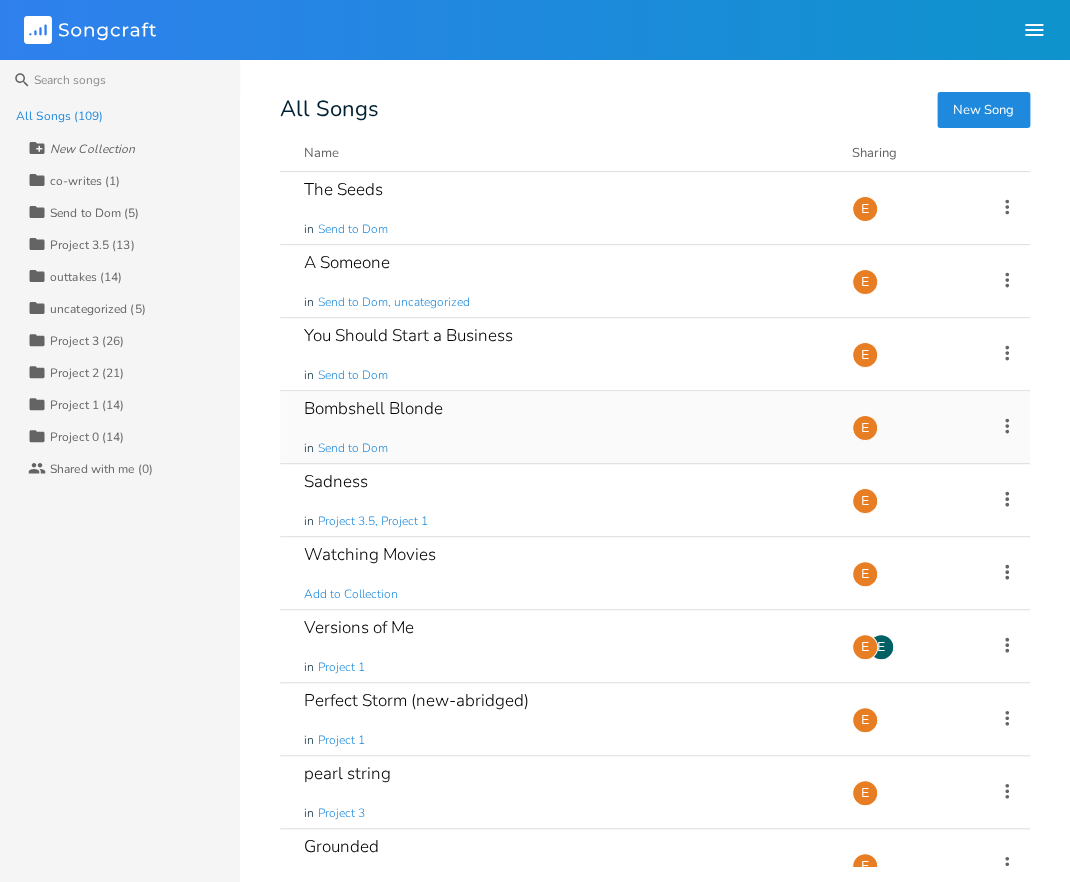 click on "Bombshell Blonde in Send to Dom" at bounding box center (566, 427) 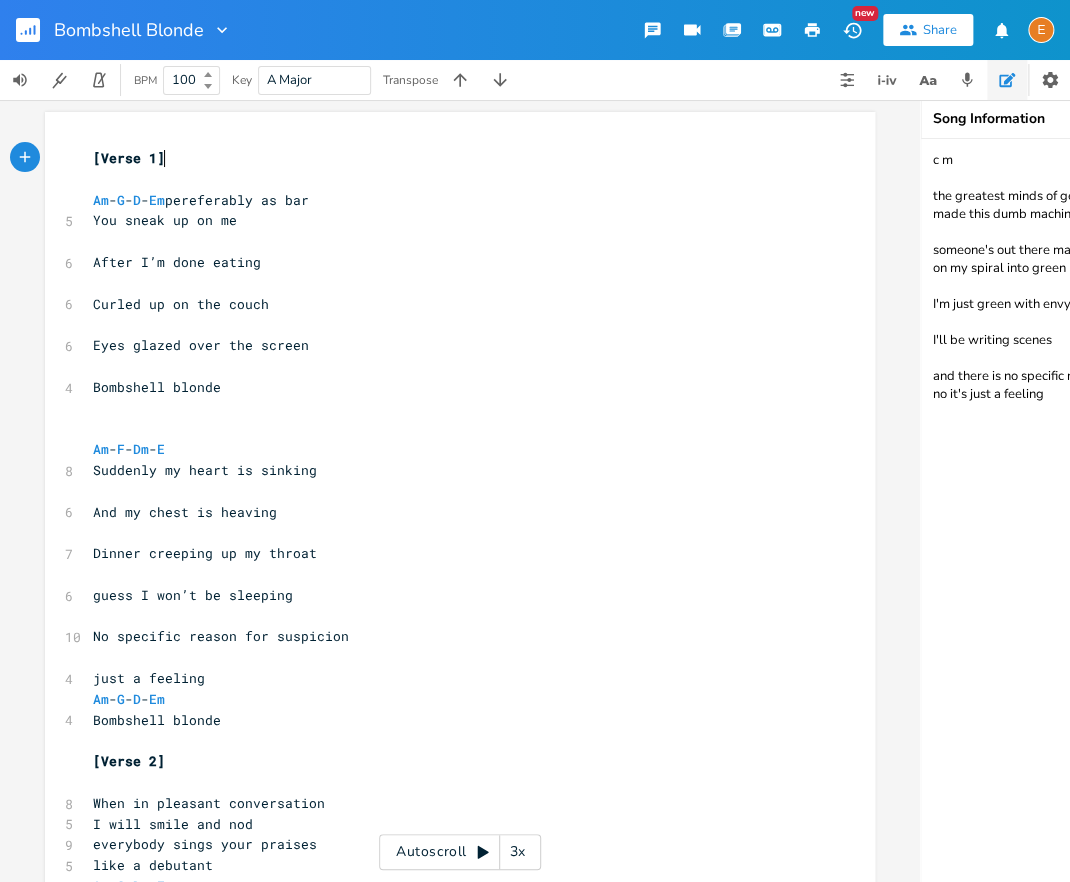 scroll, scrollTop: 8, scrollLeft: 0, axis: vertical 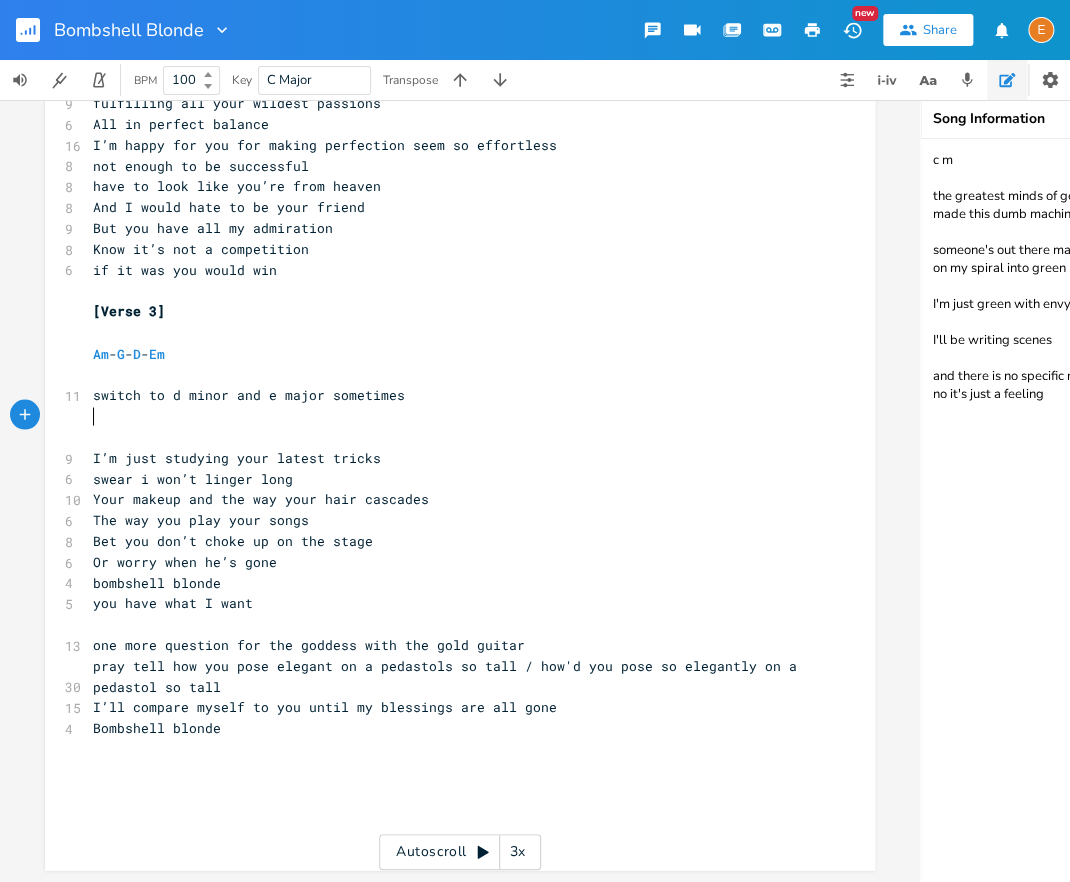 click on "​" at bounding box center (450, 415) 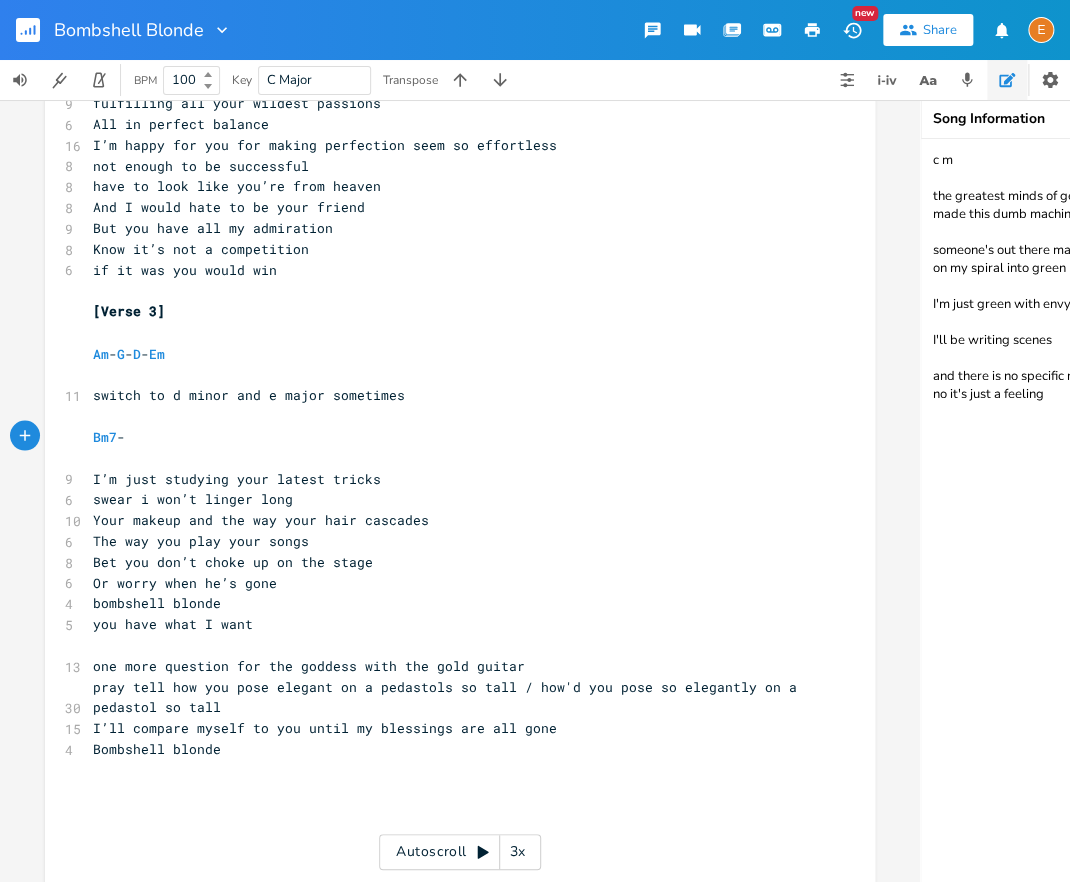 scroll, scrollTop: 0, scrollLeft: 48, axis: horizontal 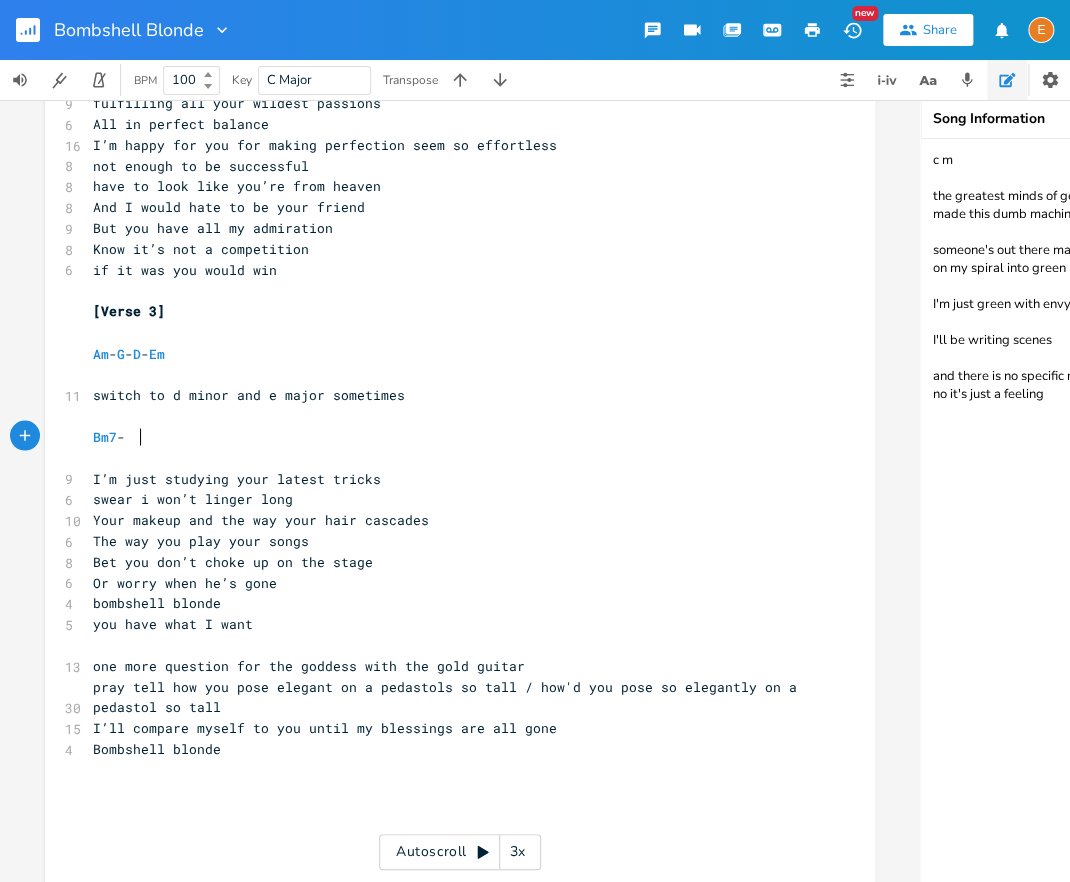 type on "Bm7 -" 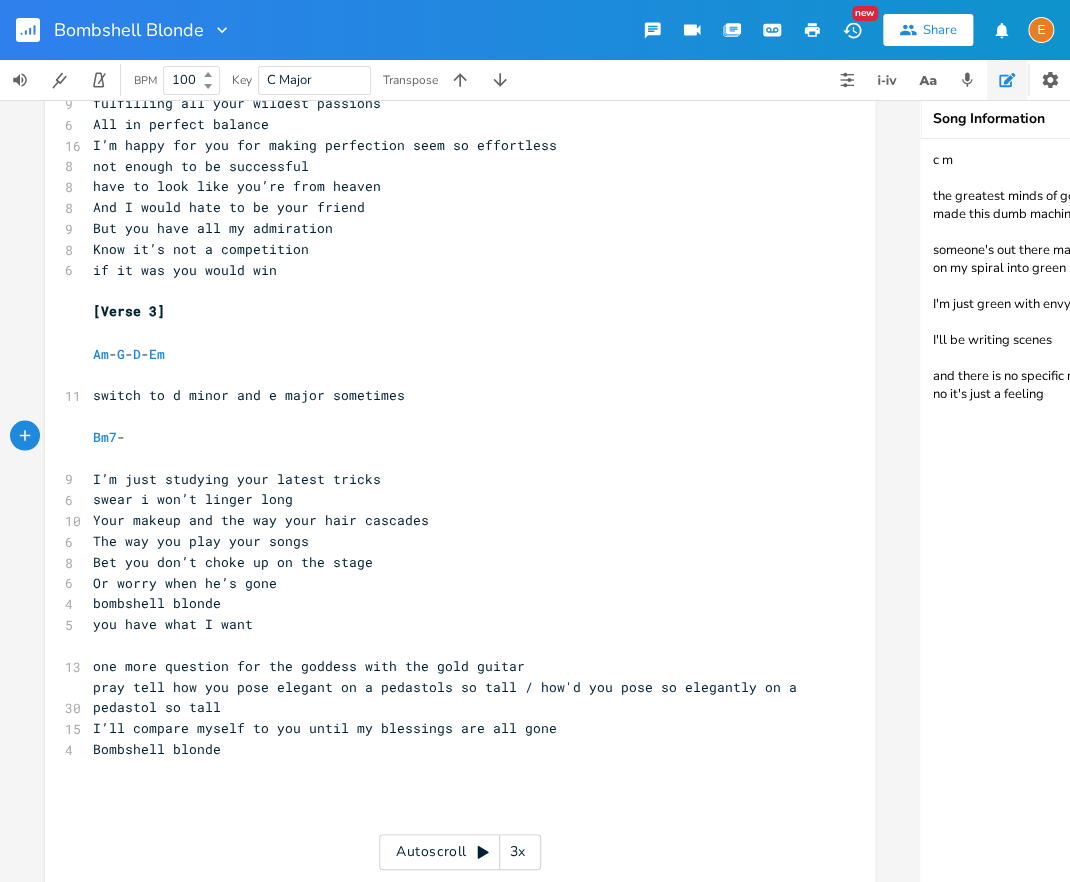 scroll, scrollTop: 0, scrollLeft: 0, axis: both 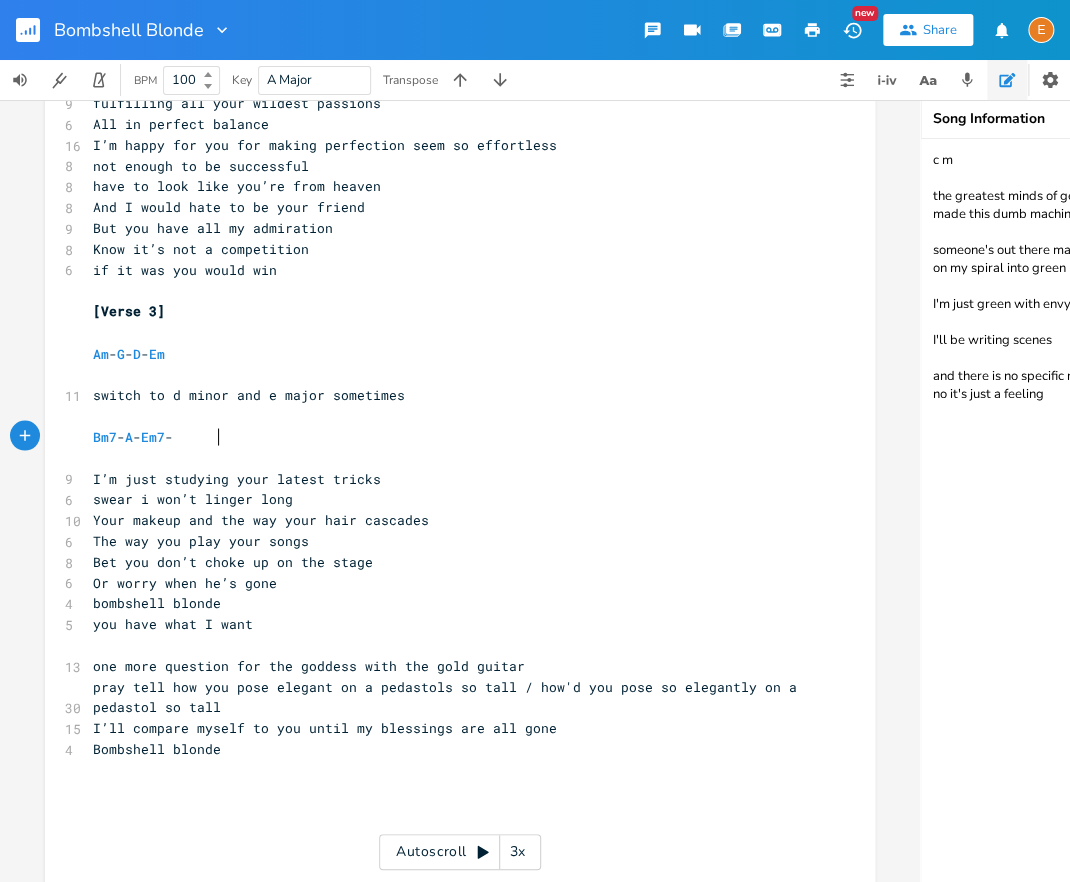 type on "A - Em7 - g" 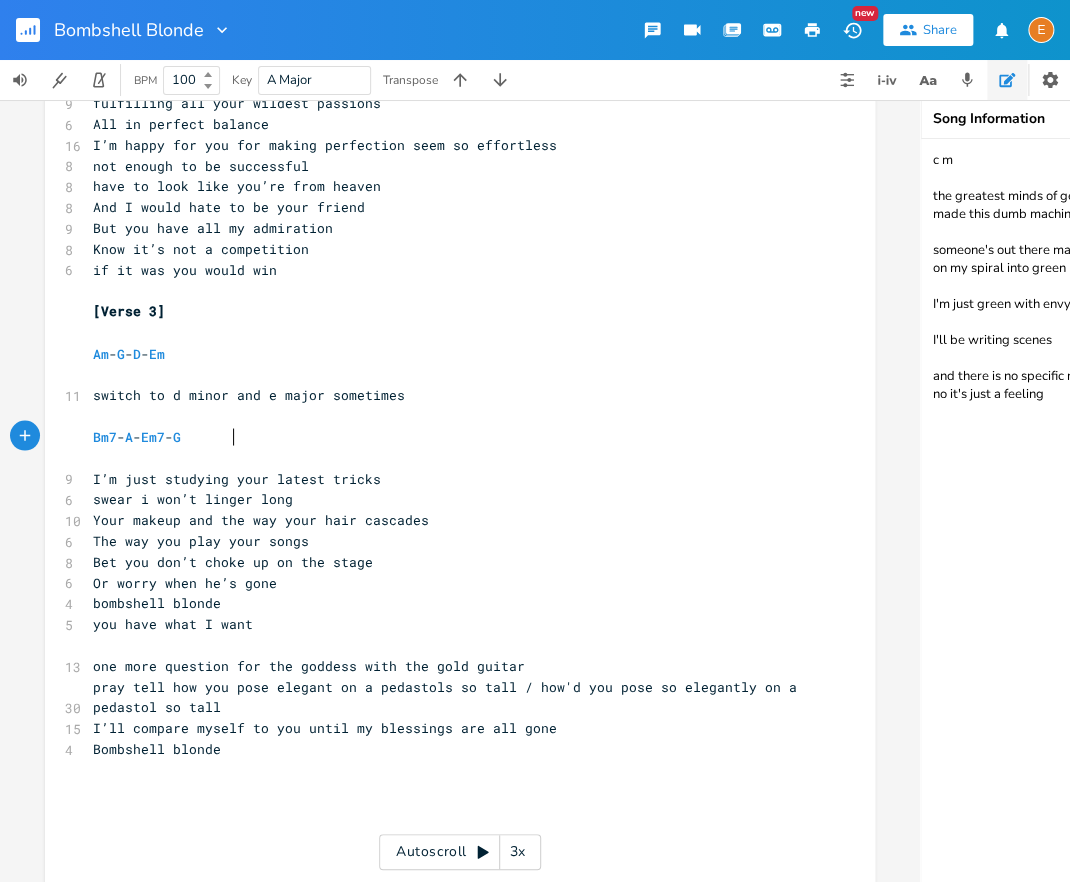 scroll, scrollTop: 0, scrollLeft: 15, axis: horizontal 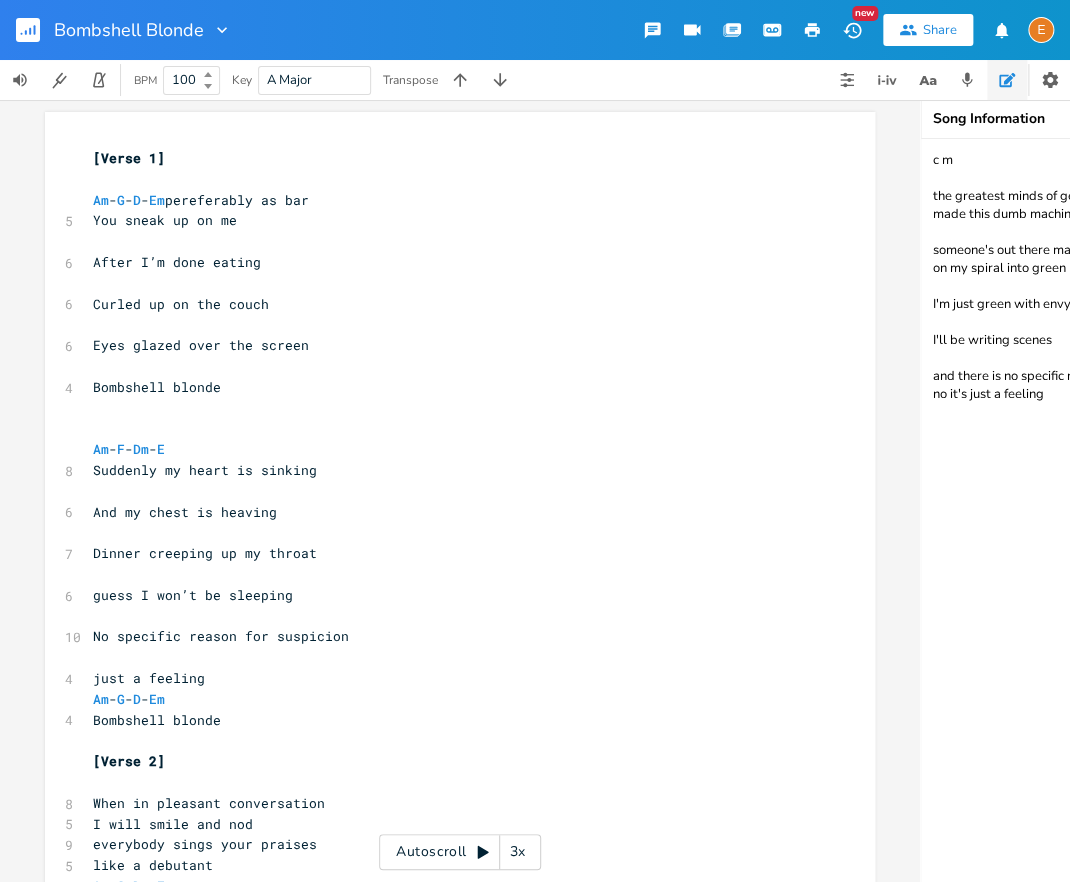 type on "G" 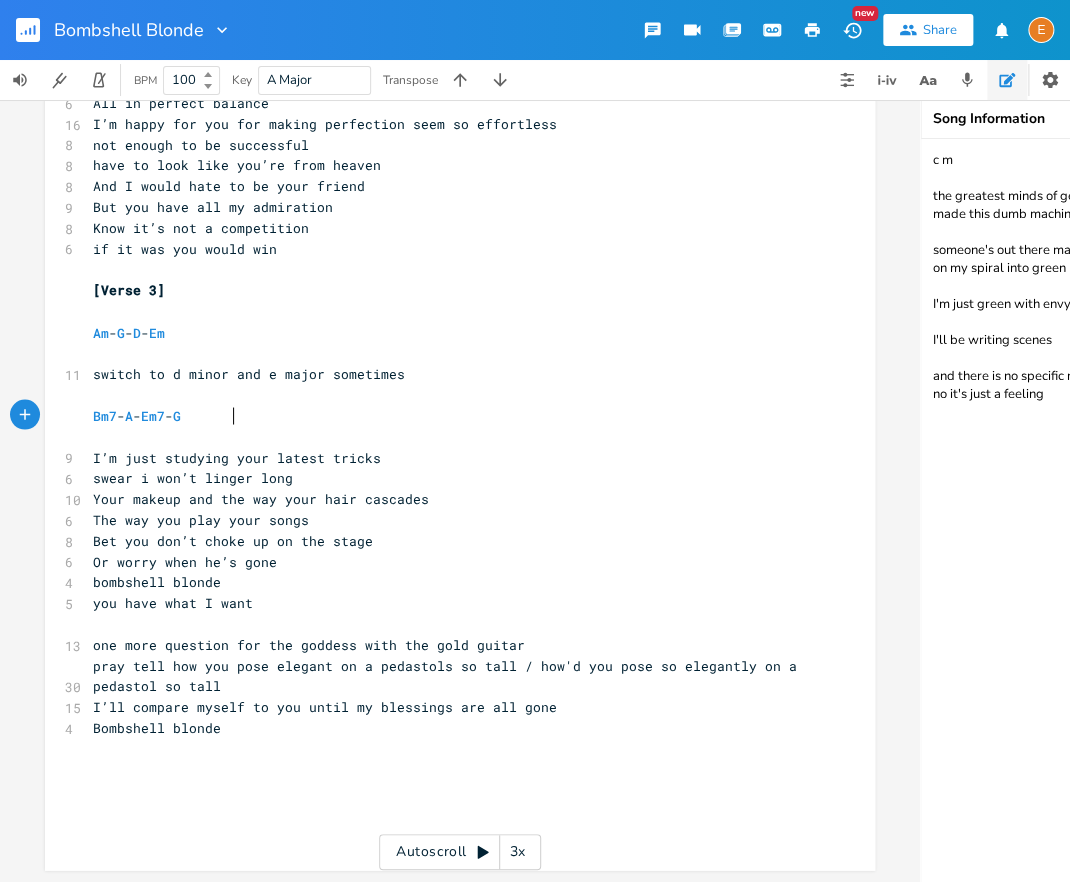 scroll, scrollTop: 0, scrollLeft: 0, axis: both 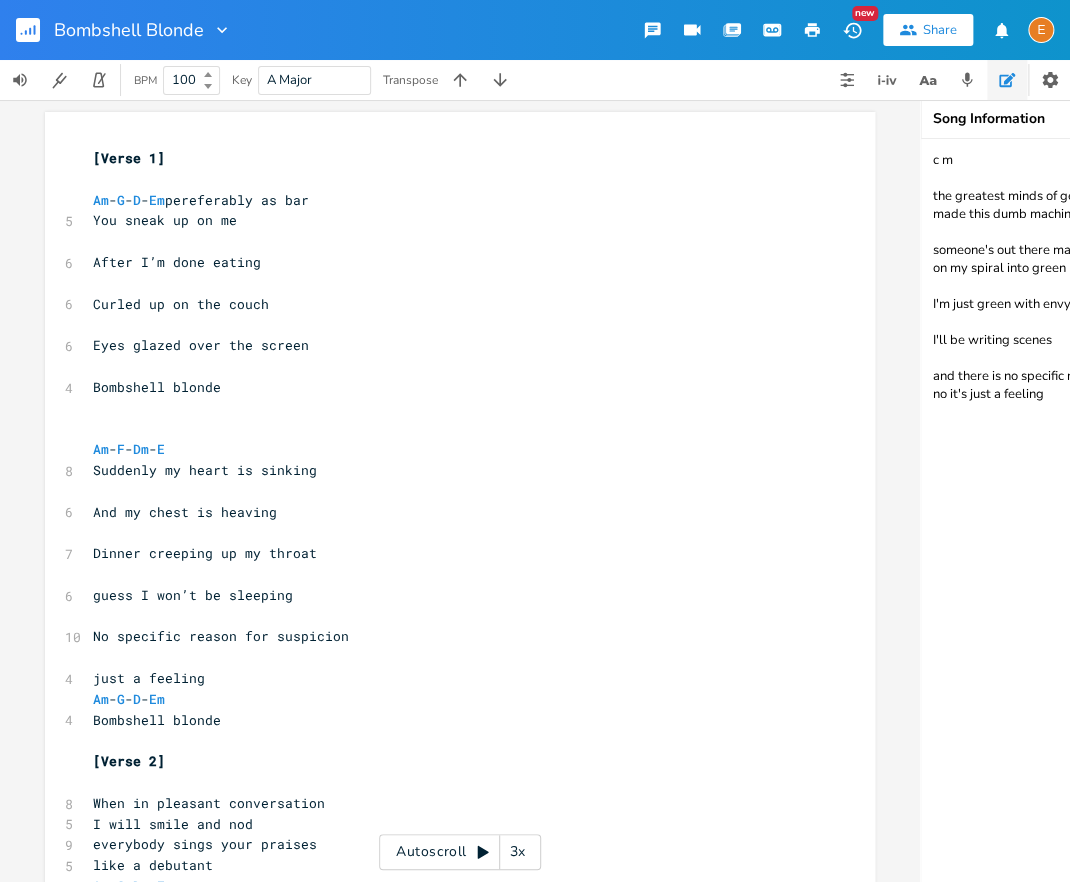 click 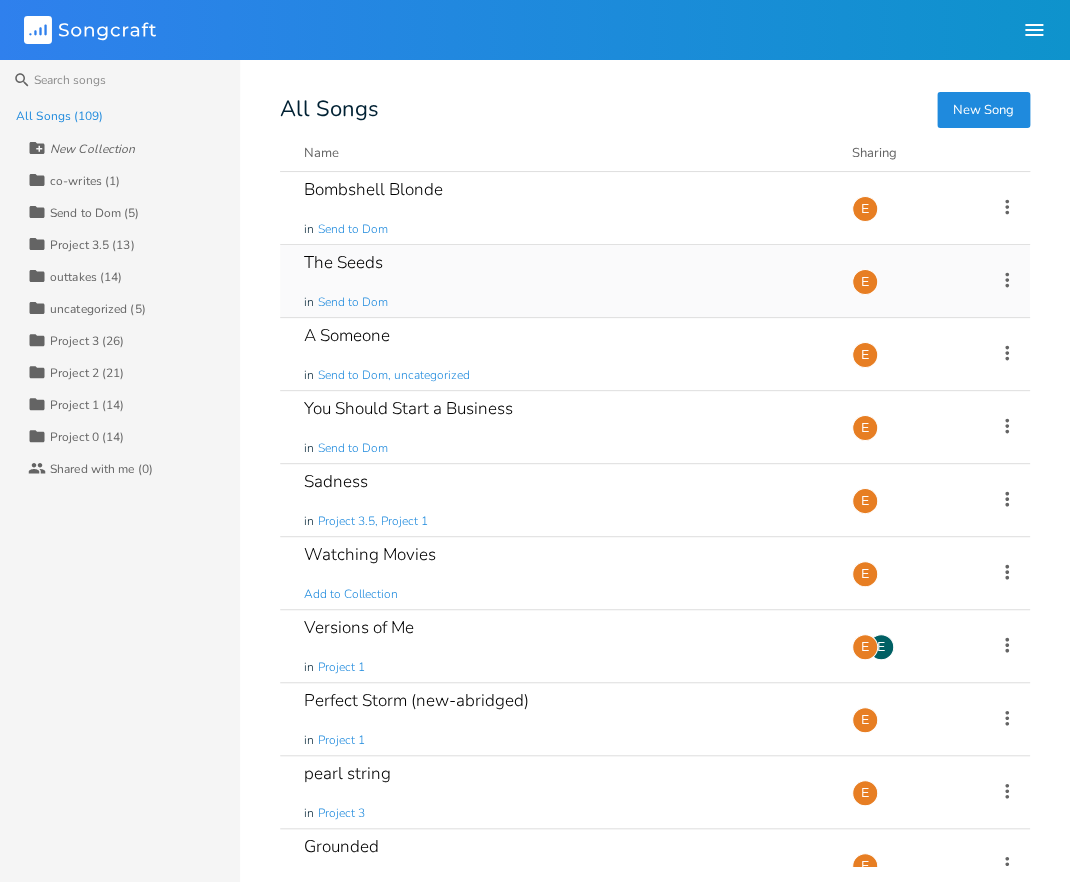 click on "The Seeds in Send to Dom" at bounding box center (566, 281) 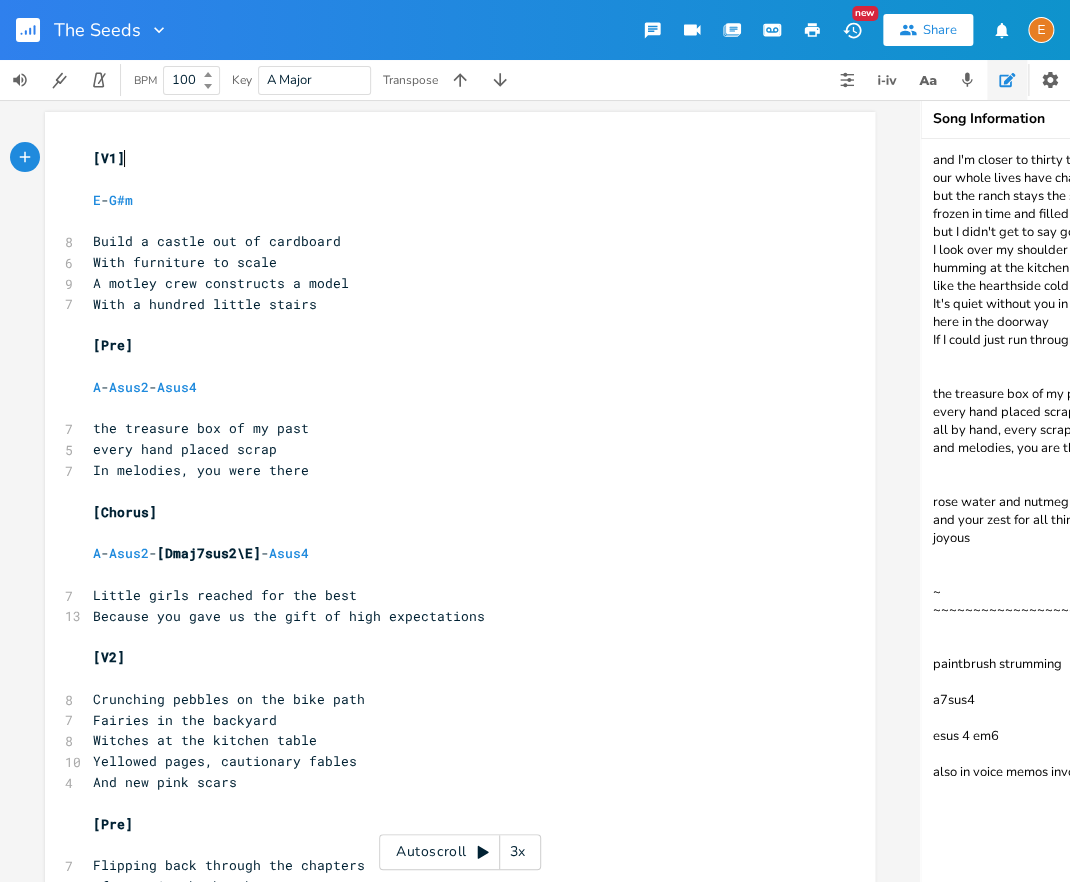 scroll, scrollTop: 8, scrollLeft: 0, axis: vertical 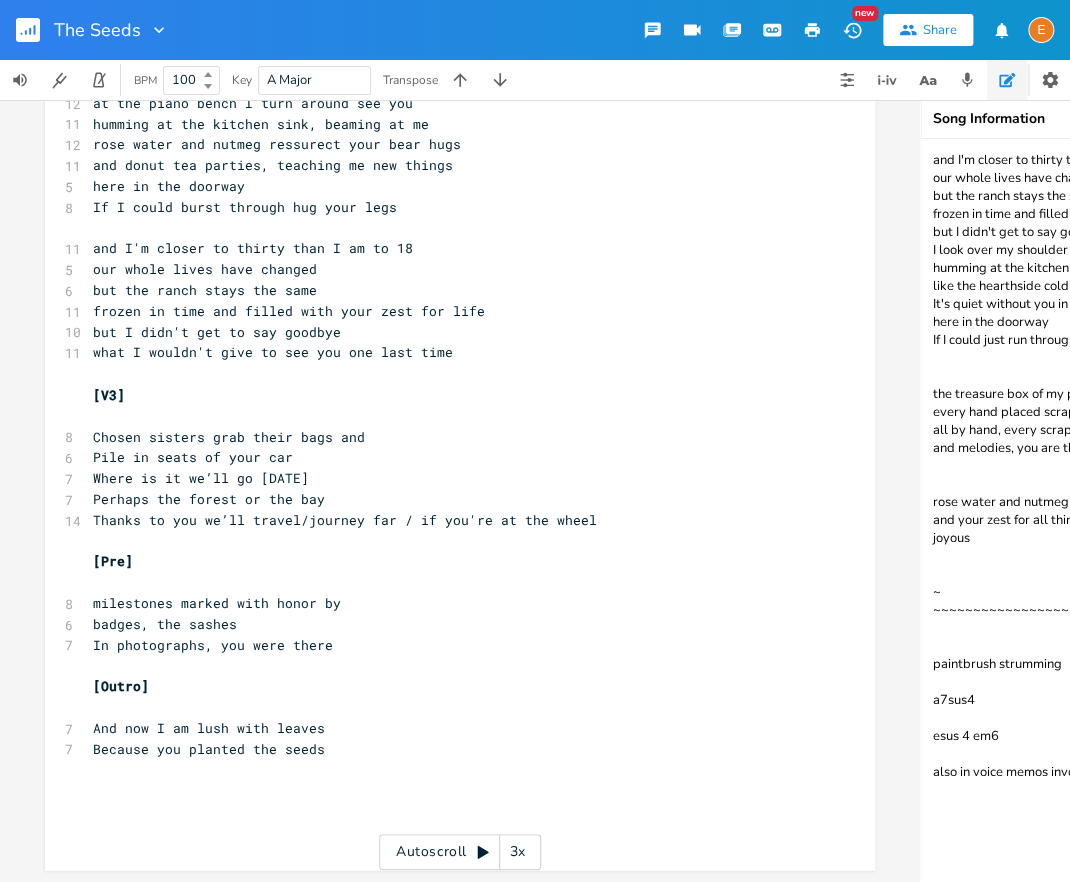click on "[Outro]" at bounding box center [450, 685] 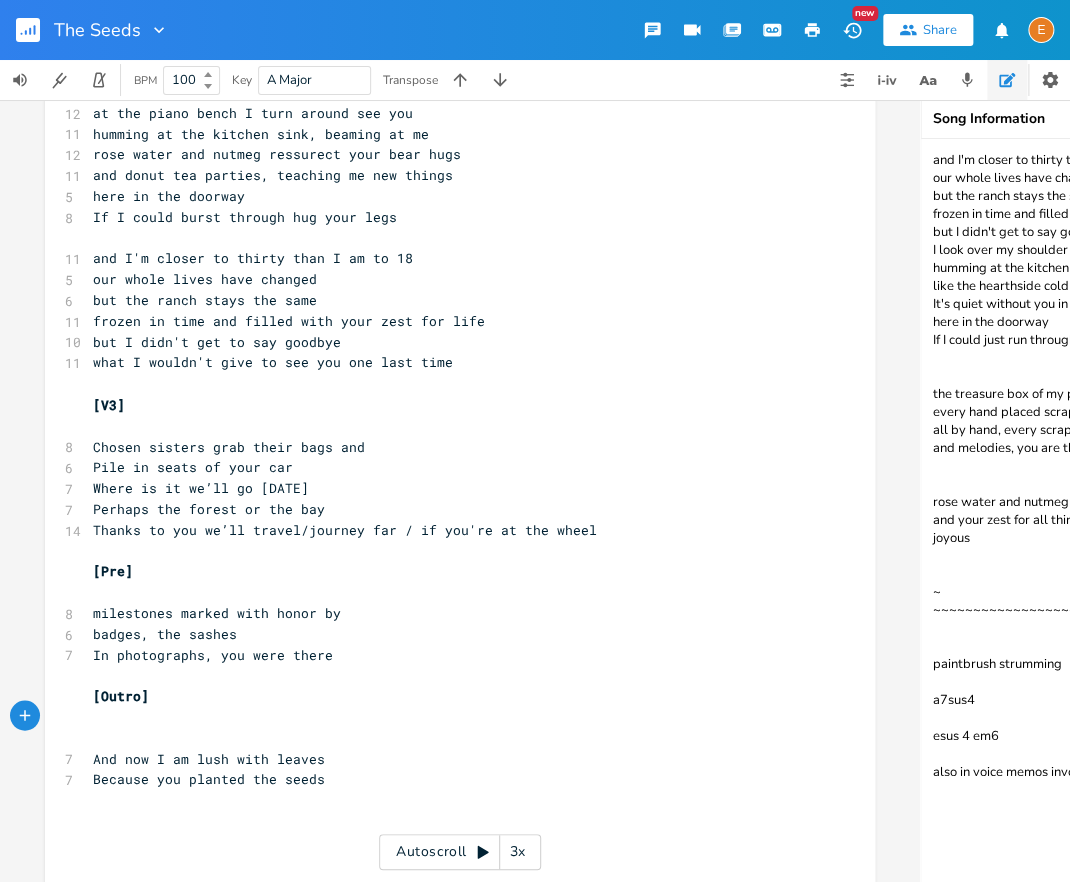 scroll, scrollTop: 984, scrollLeft: 0, axis: vertical 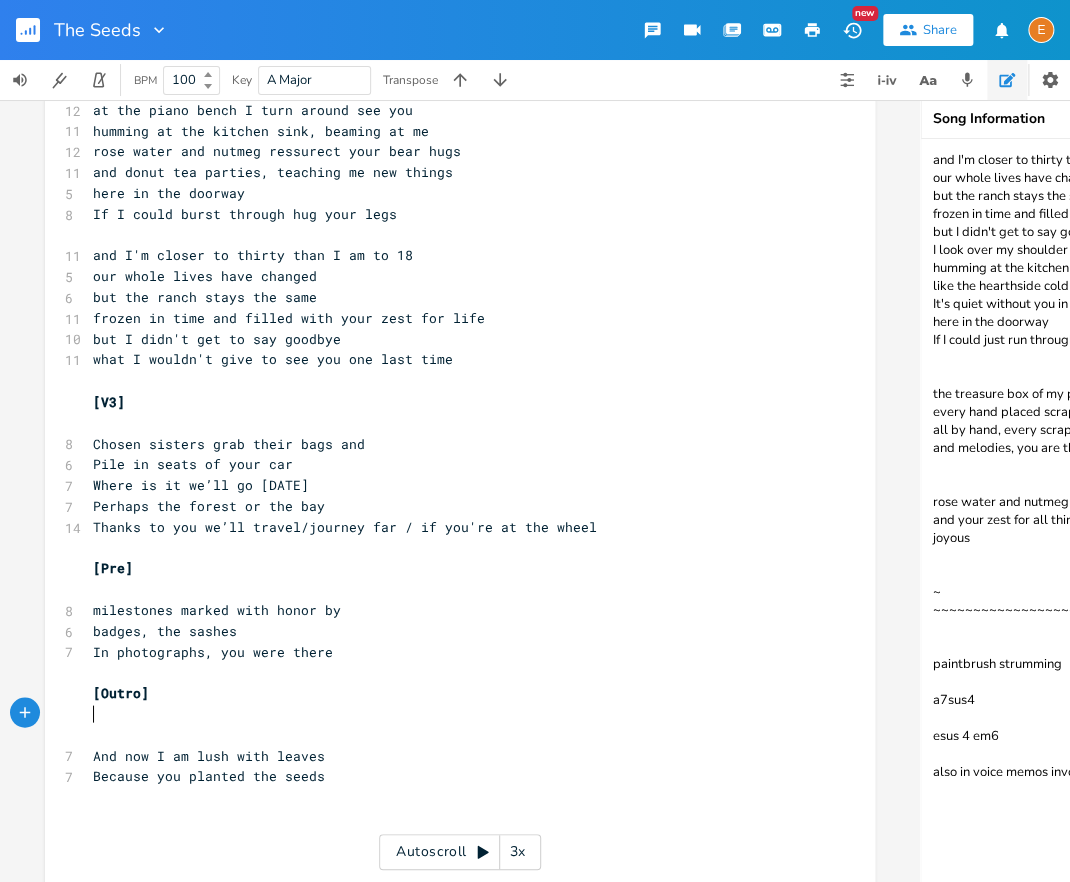 click on "Because you planted the seeds" at bounding box center [450, 775] 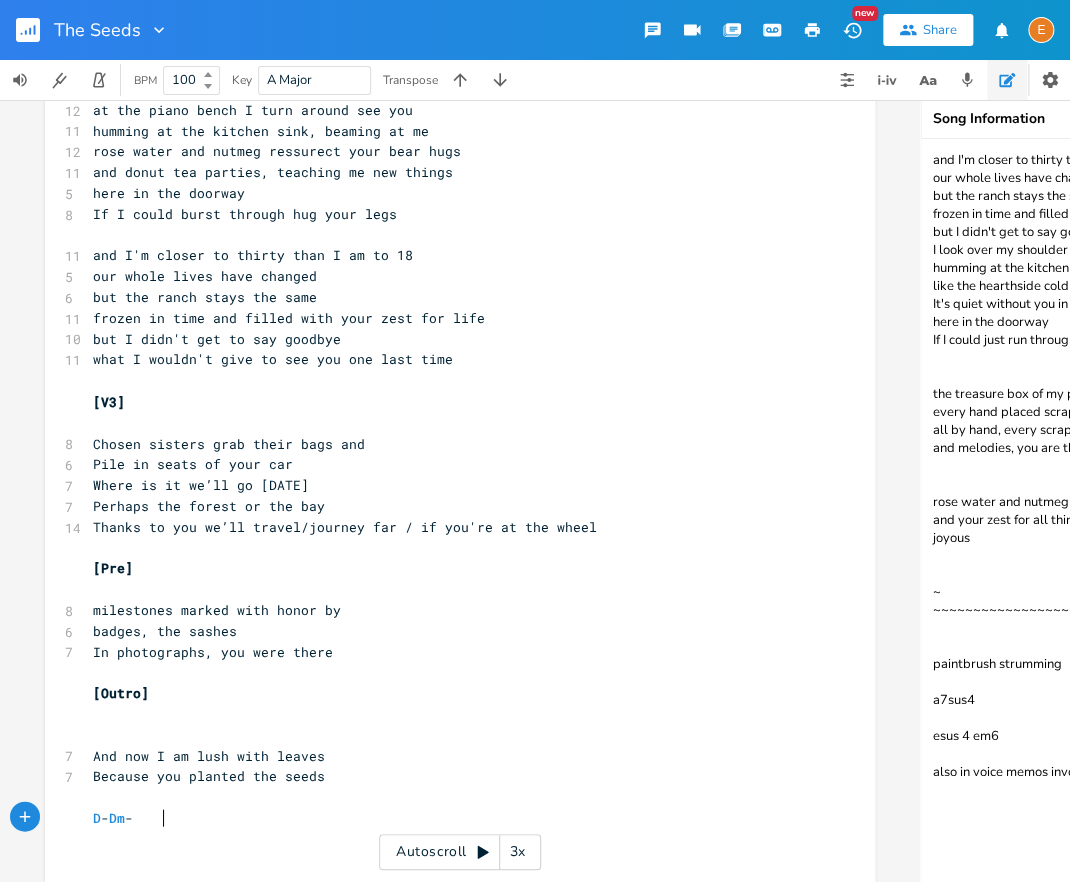 scroll, scrollTop: 0, scrollLeft: 78, axis: horizontal 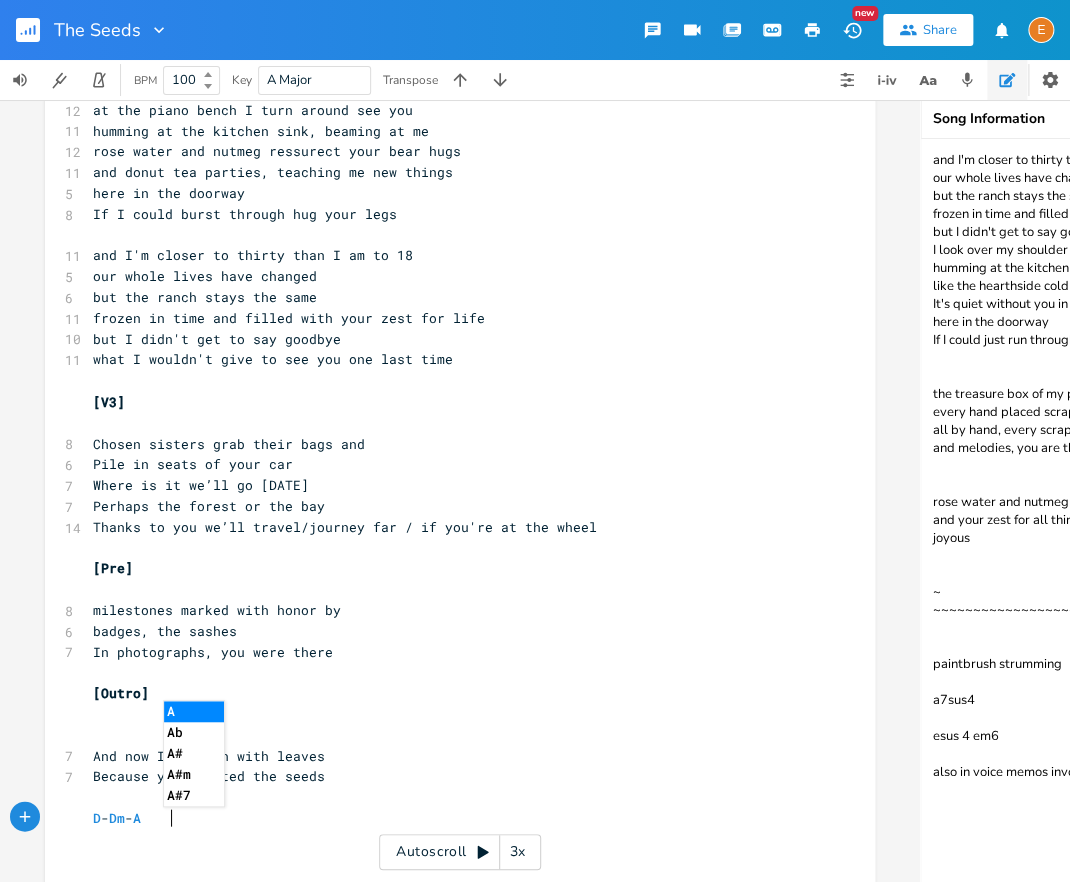 type on "D - Dm - A" 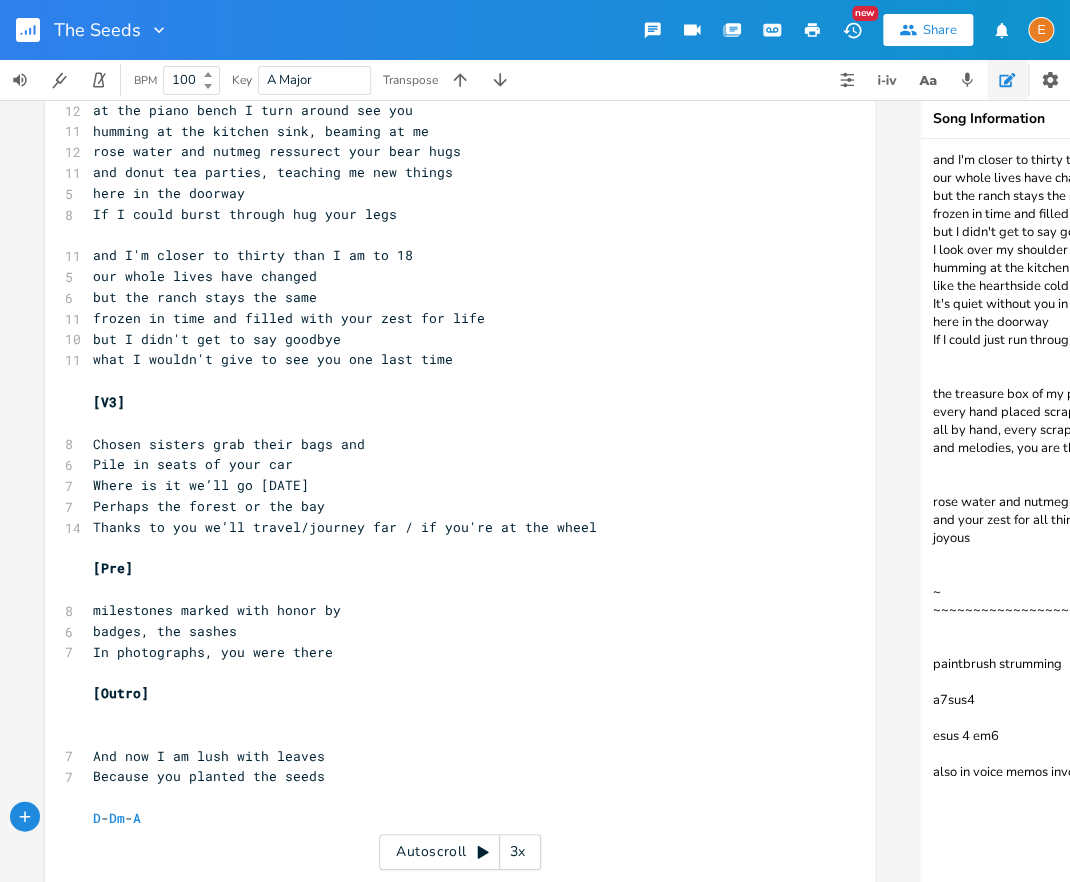 scroll, scrollTop: 0, scrollLeft: 1, axis: horizontal 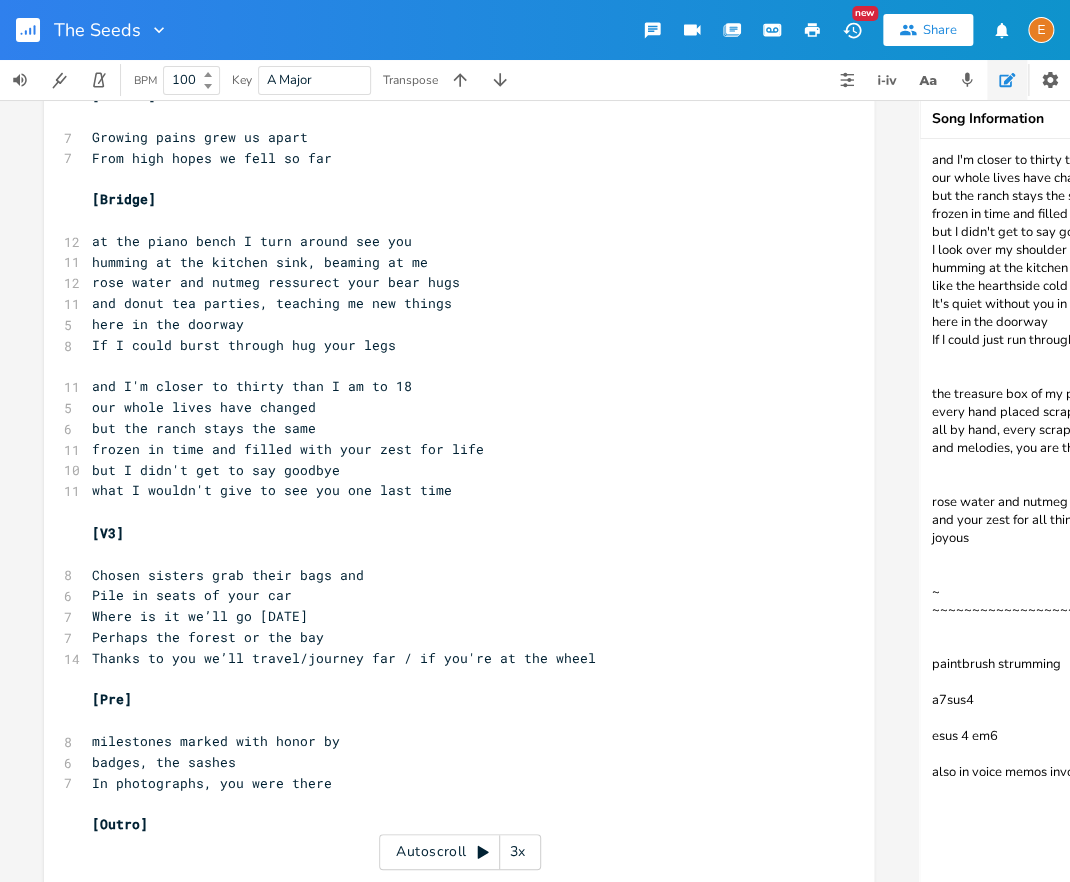 click on "at the piano bench I turn around see you" at bounding box center [252, 241] 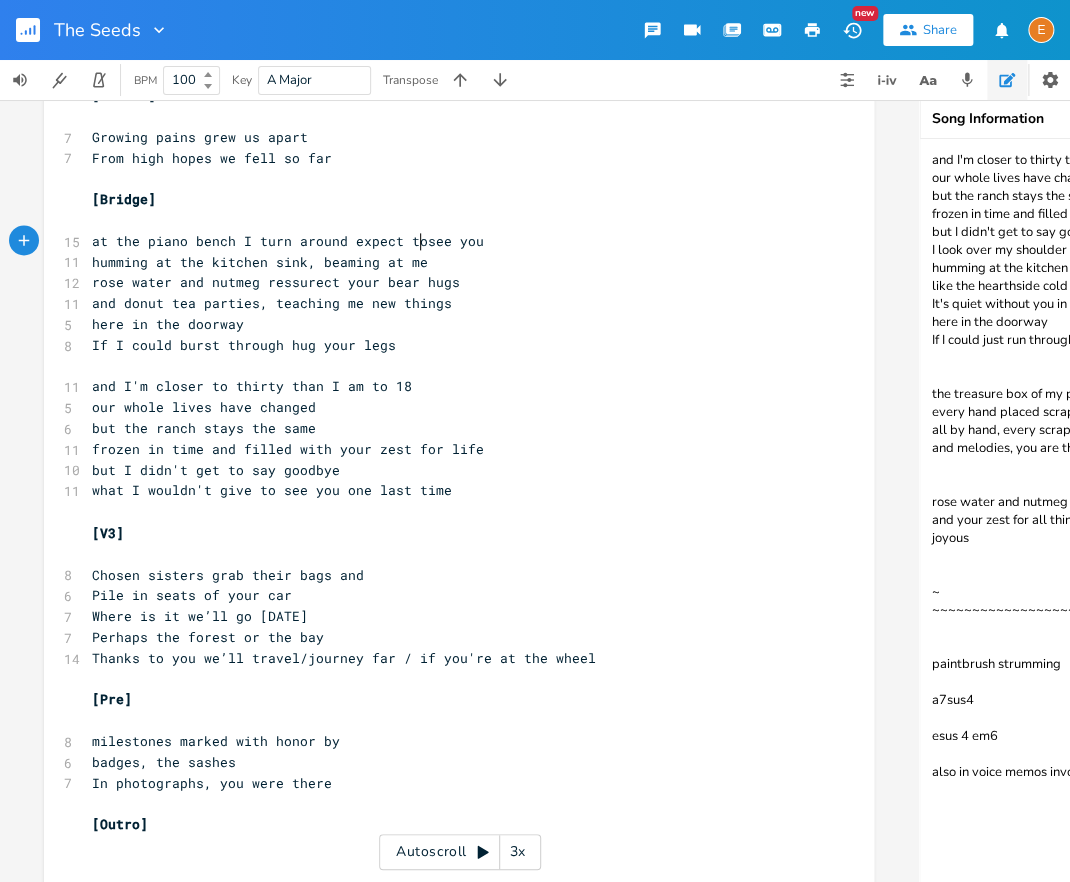 type on "expect to" 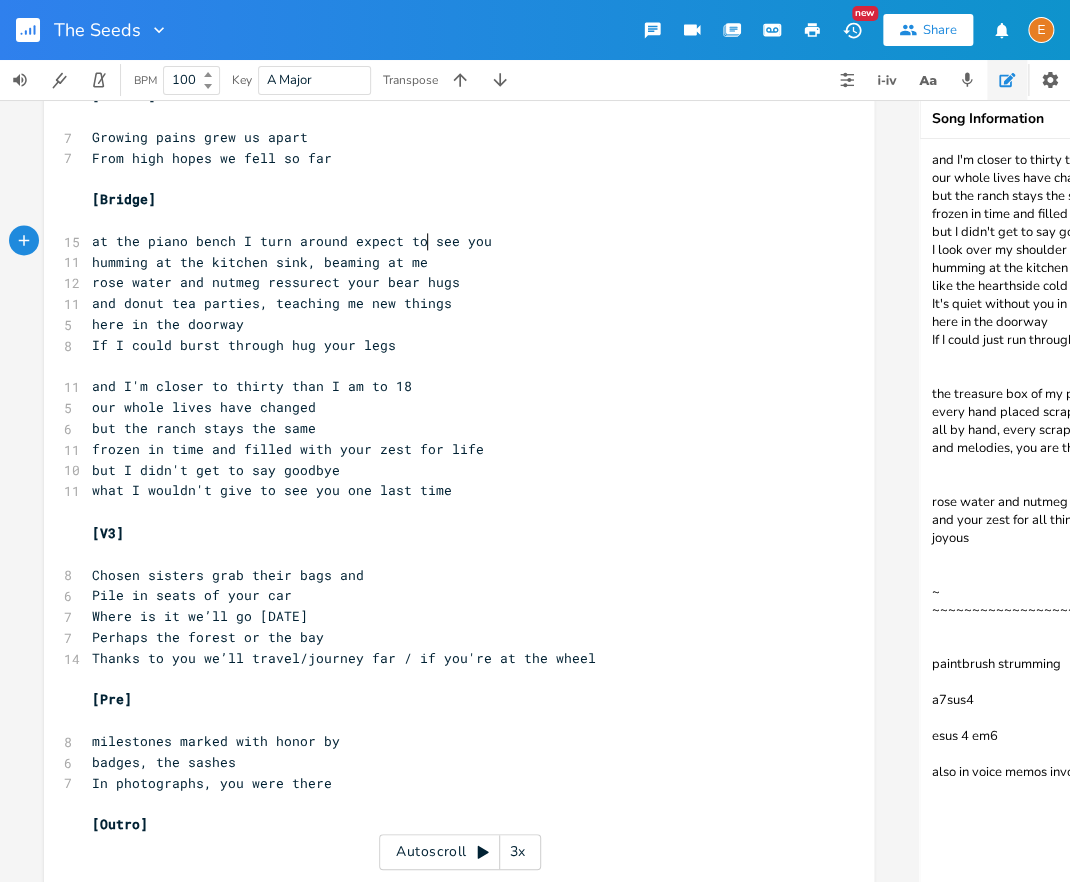 scroll, scrollTop: 0, scrollLeft: 0, axis: both 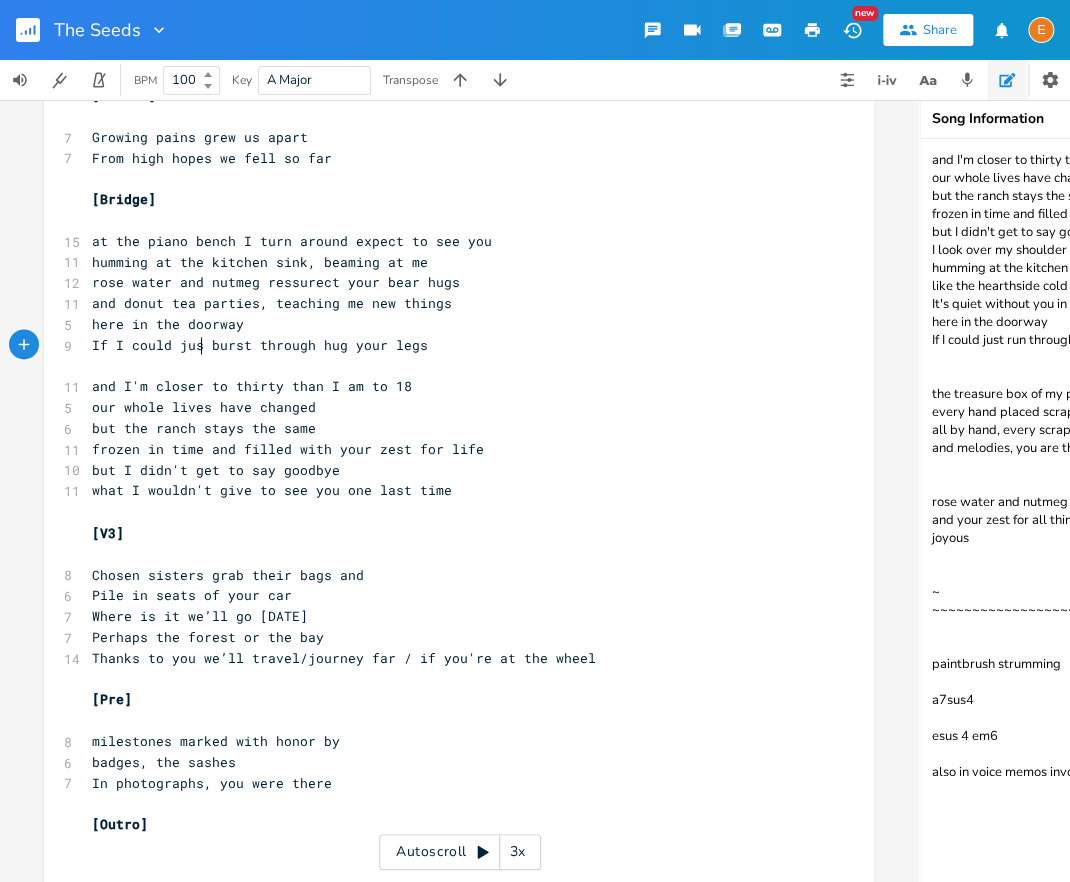 type on "just" 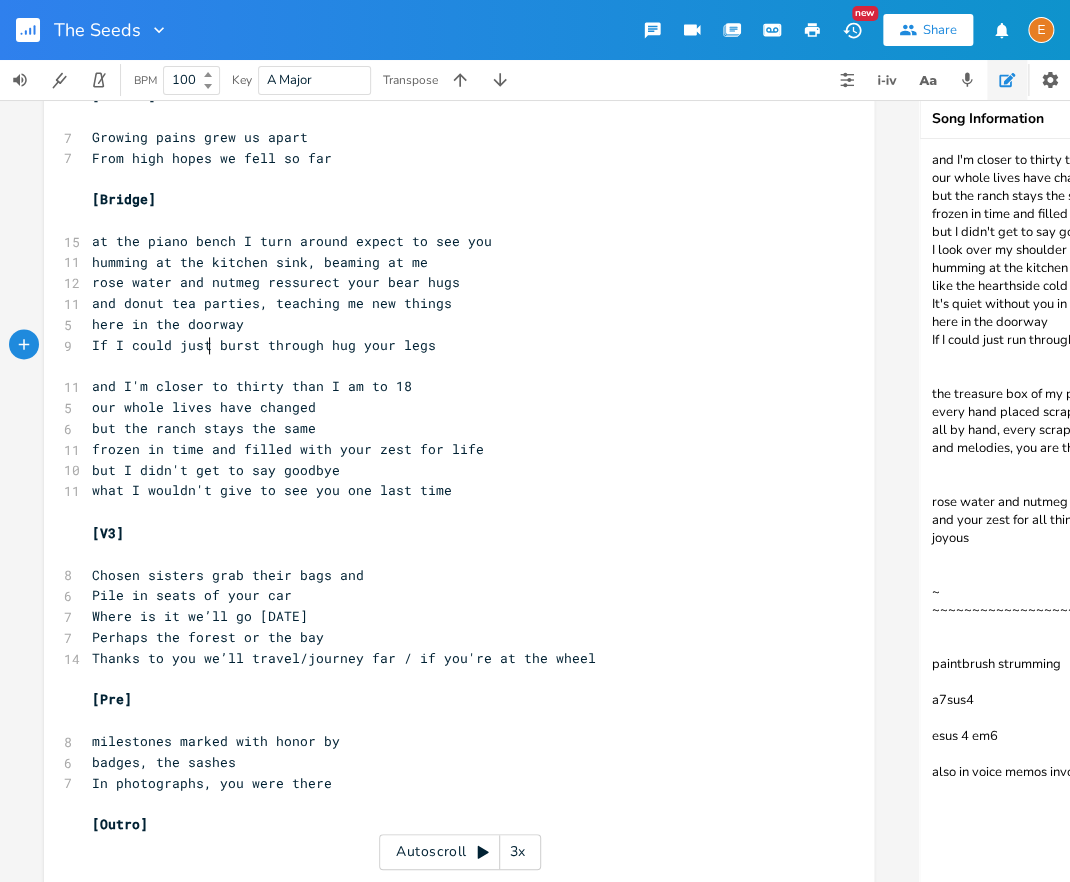 scroll, scrollTop: 0, scrollLeft: 29, axis: horizontal 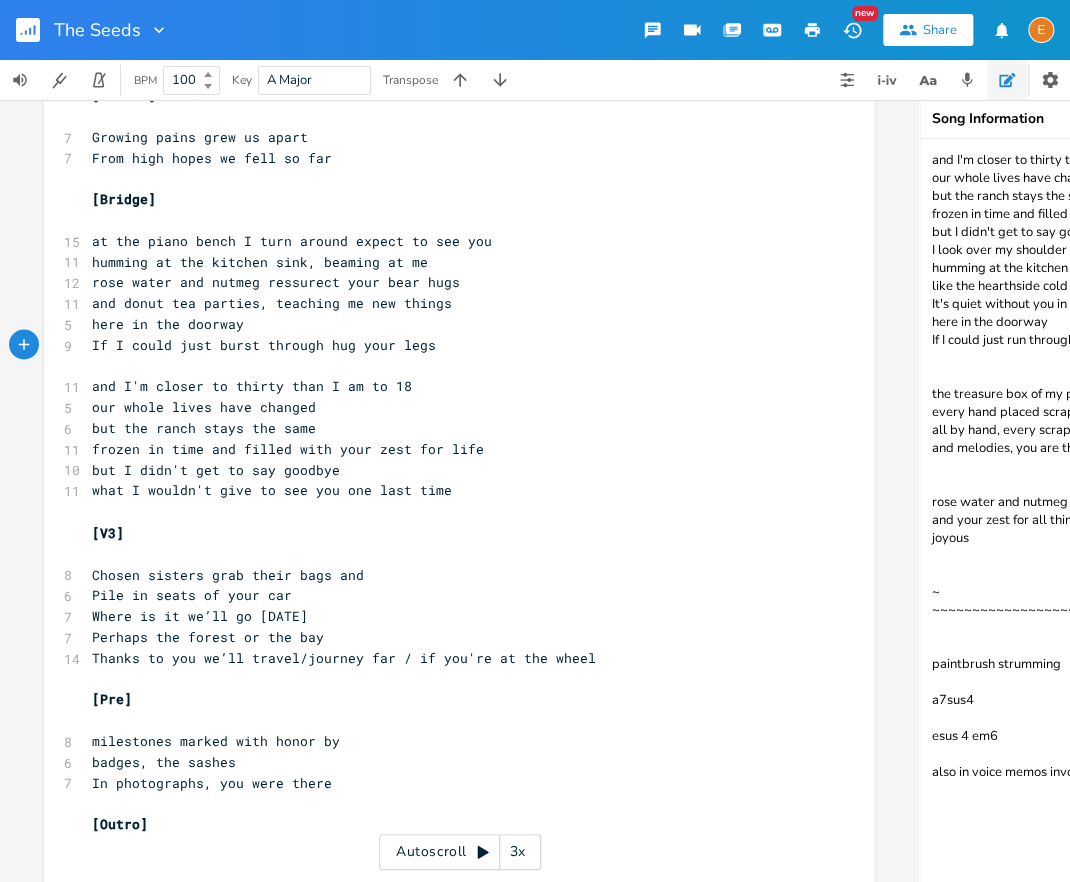 click on "milestones marked with honor by" at bounding box center (216, 740) 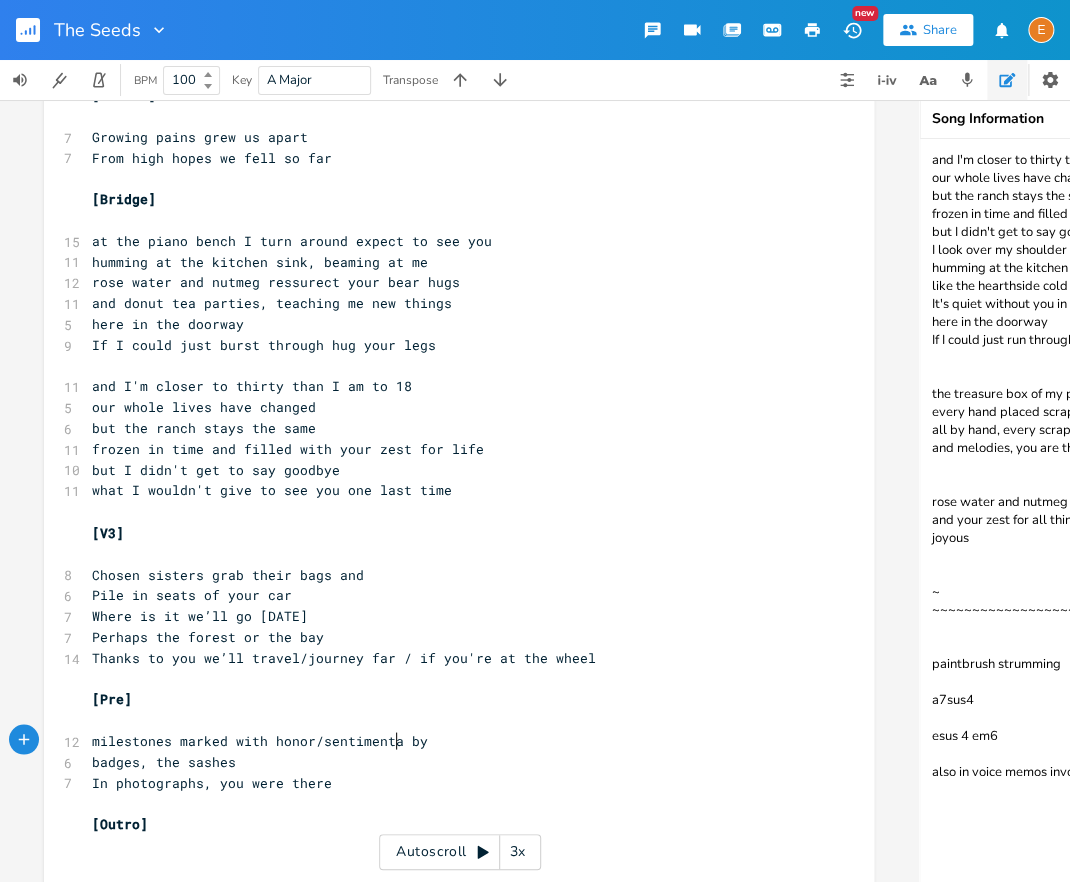 scroll, scrollTop: 0, scrollLeft: 88, axis: horizontal 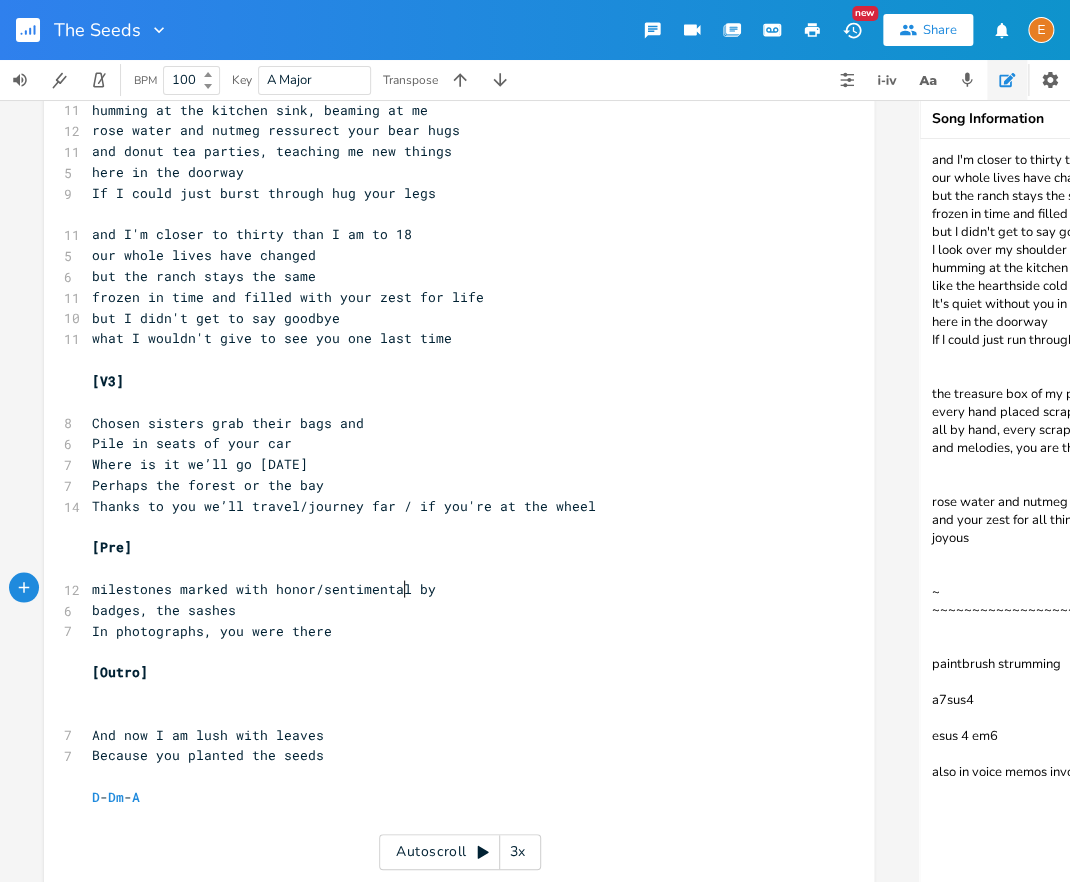 type on "/sentimental" 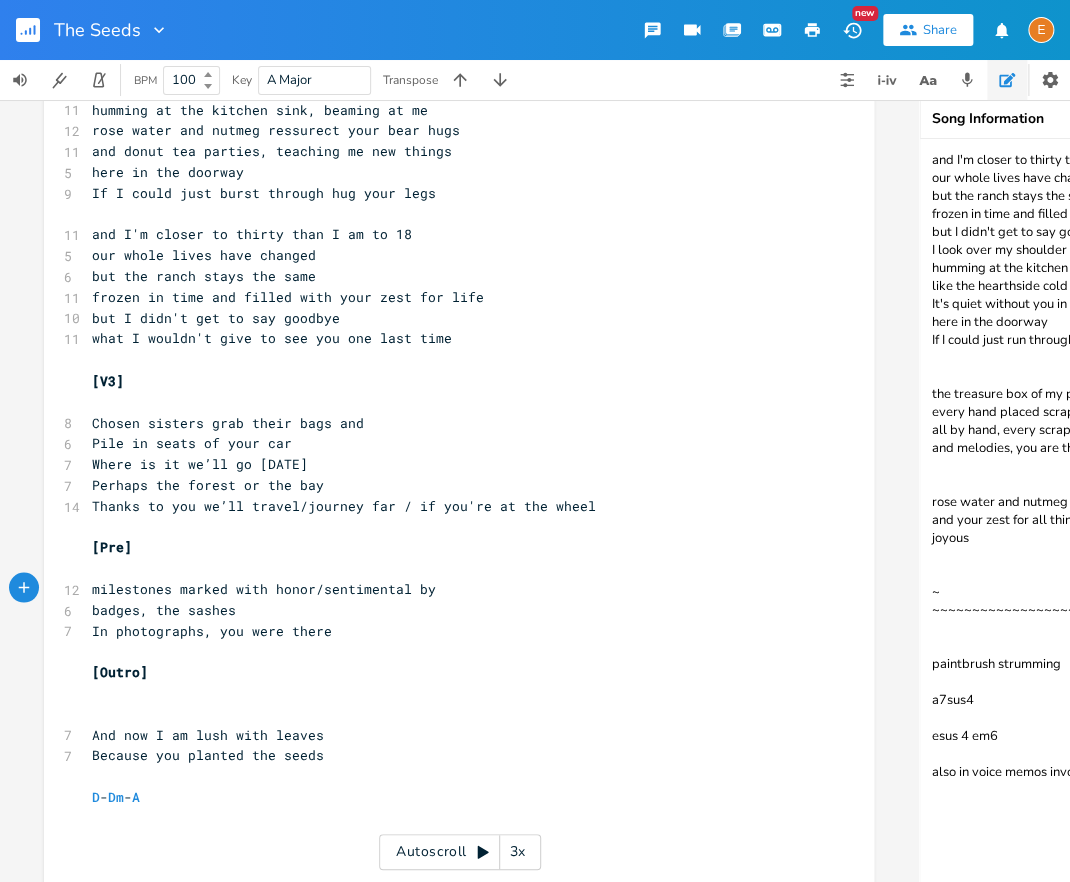 scroll, scrollTop: 0, scrollLeft: 0, axis: both 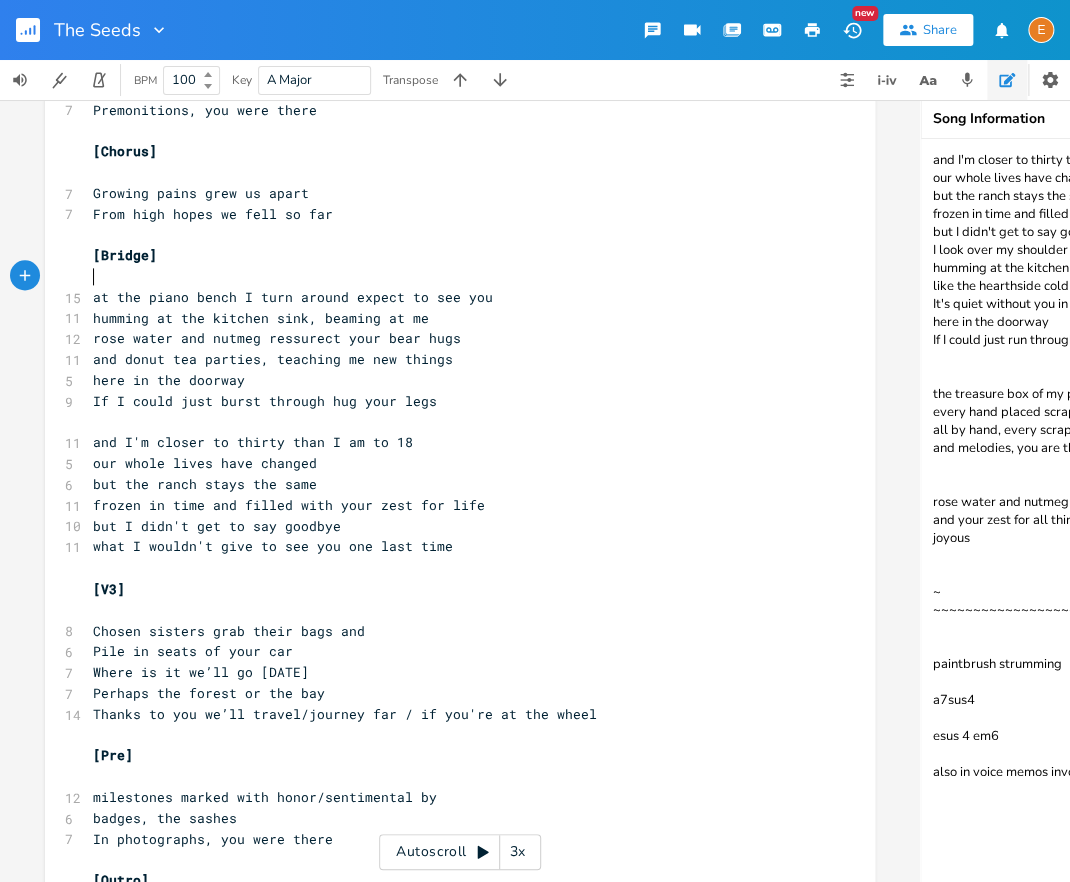 click on "​" at bounding box center [450, 276] 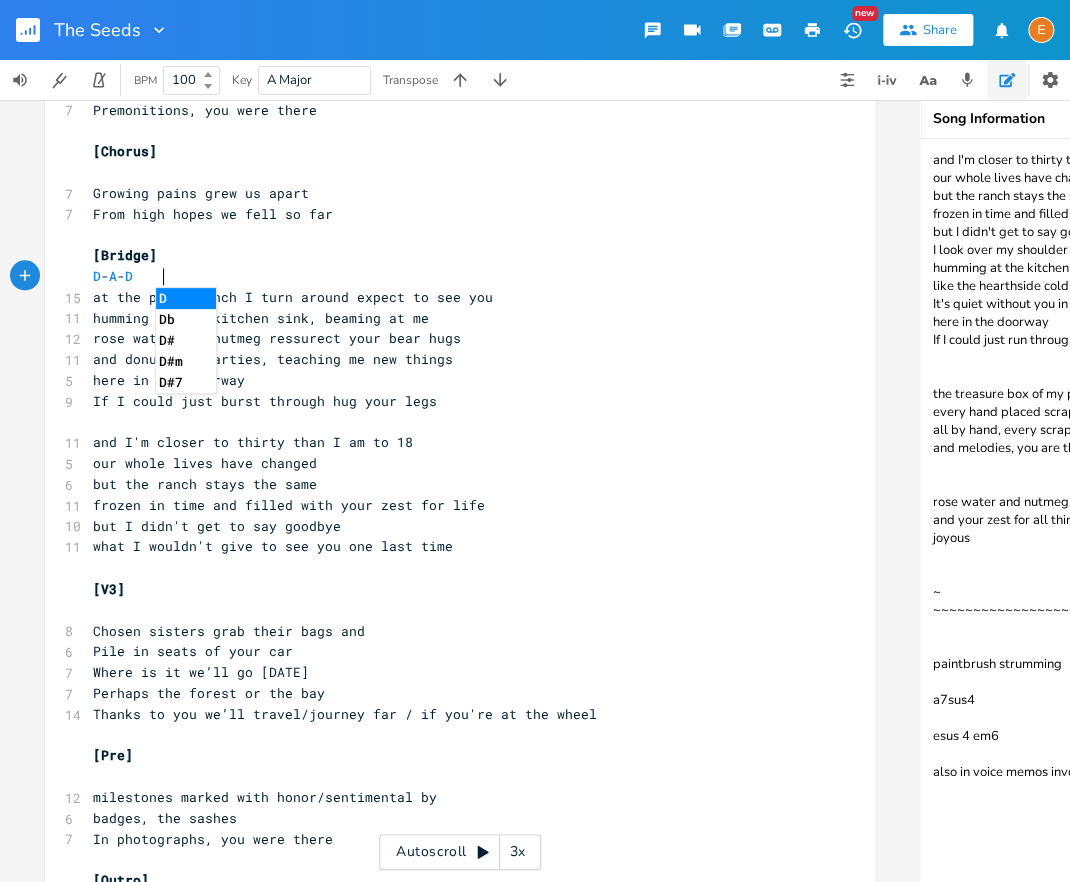 scroll, scrollTop: 0, scrollLeft: 69, axis: horizontal 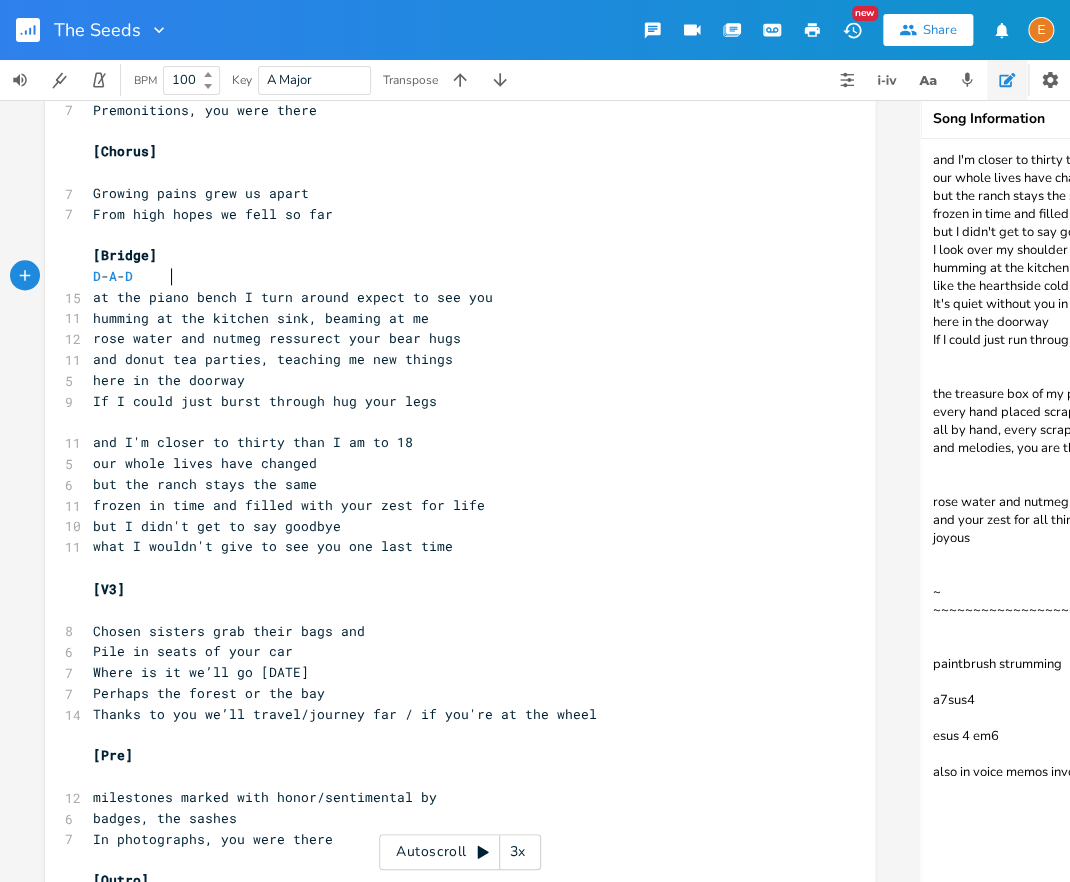 type on "D - A - D" 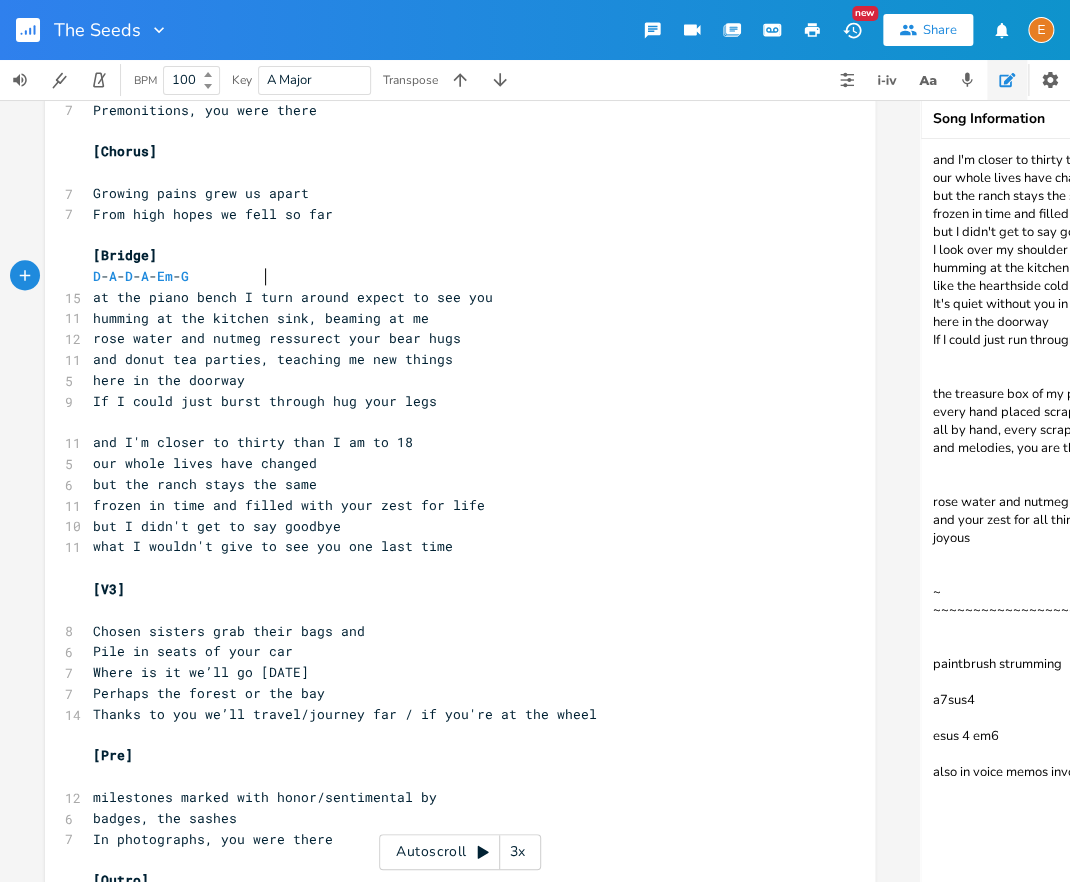 scroll, scrollTop: 0, scrollLeft: 90, axis: horizontal 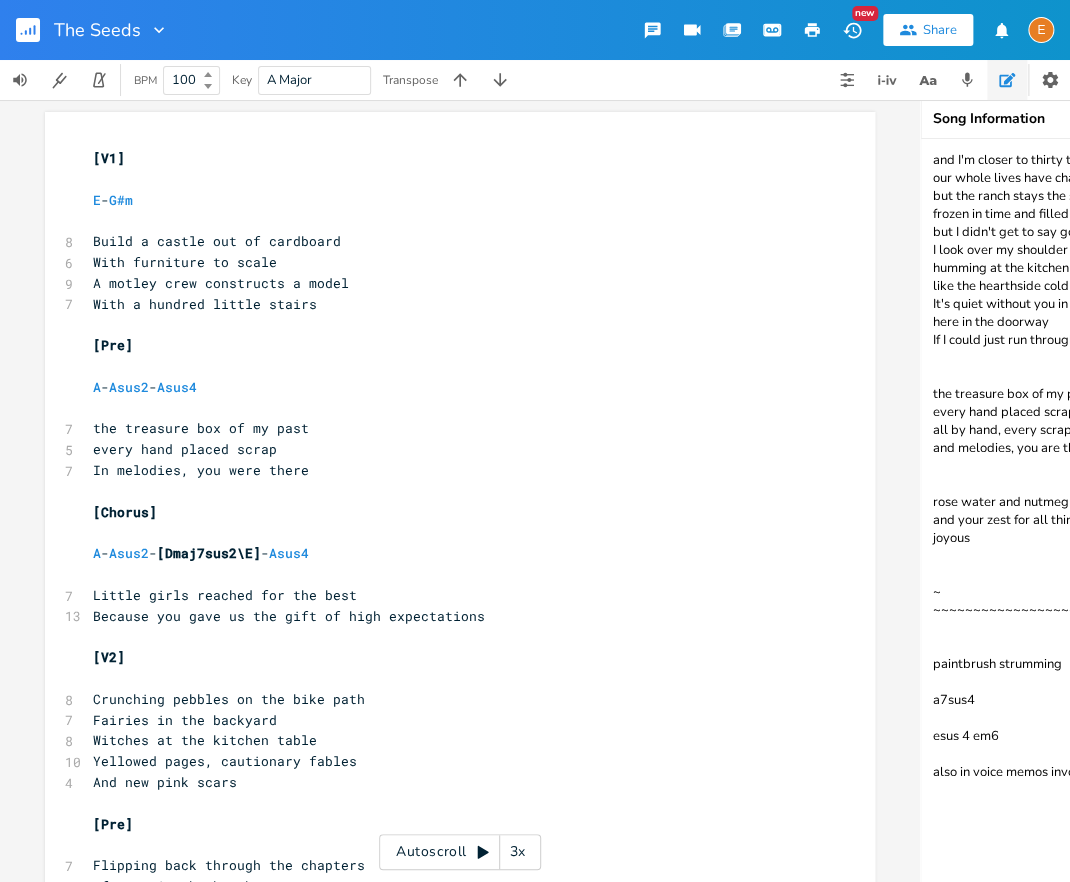 type on "- A - Em - G" 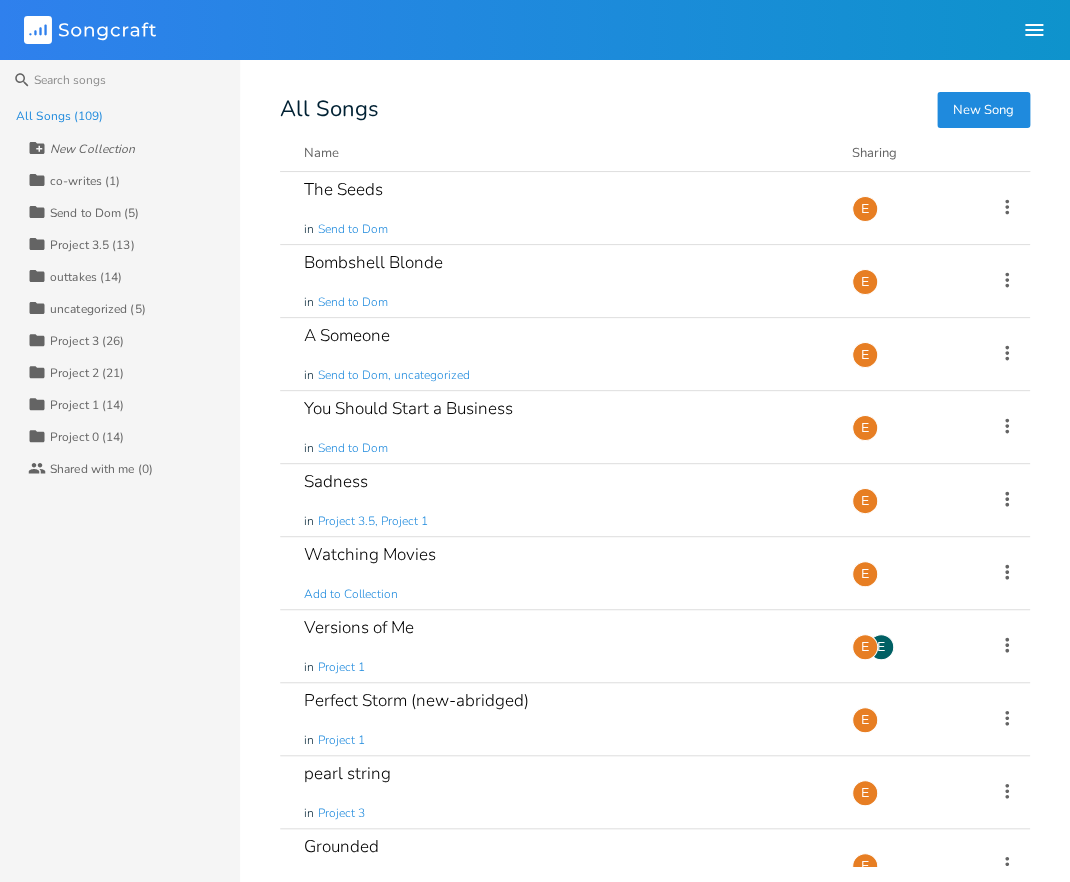 scroll, scrollTop: 0, scrollLeft: 0, axis: both 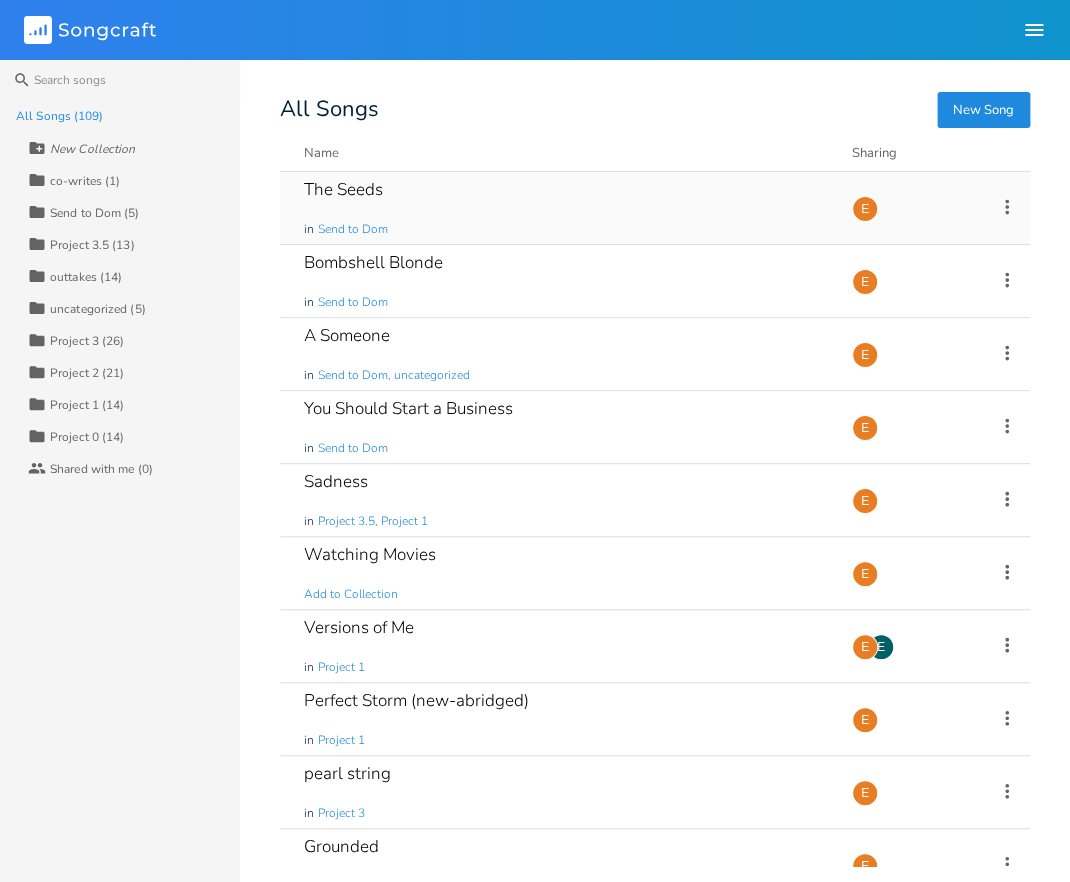 click on "The Seeds in Send to Dom" at bounding box center [566, 208] 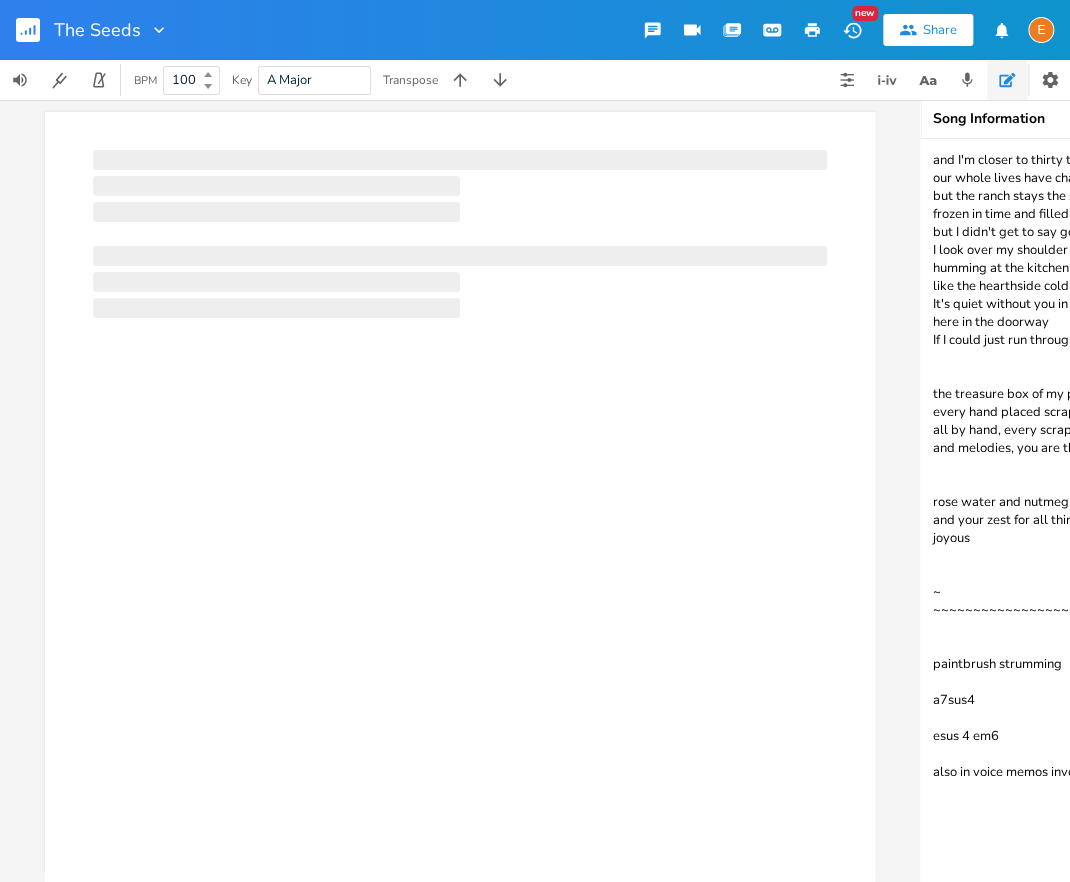 scroll, scrollTop: 8, scrollLeft: 0, axis: vertical 